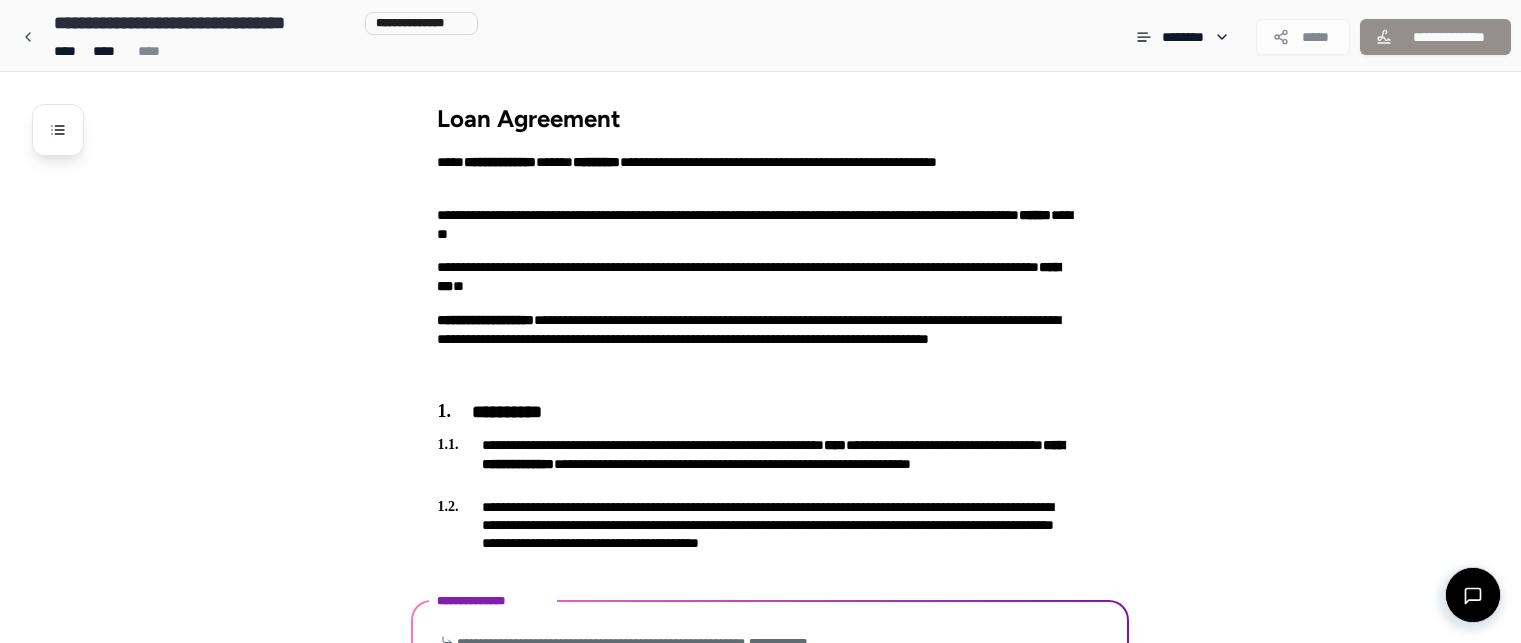 scroll, scrollTop: 339, scrollLeft: 0, axis: vertical 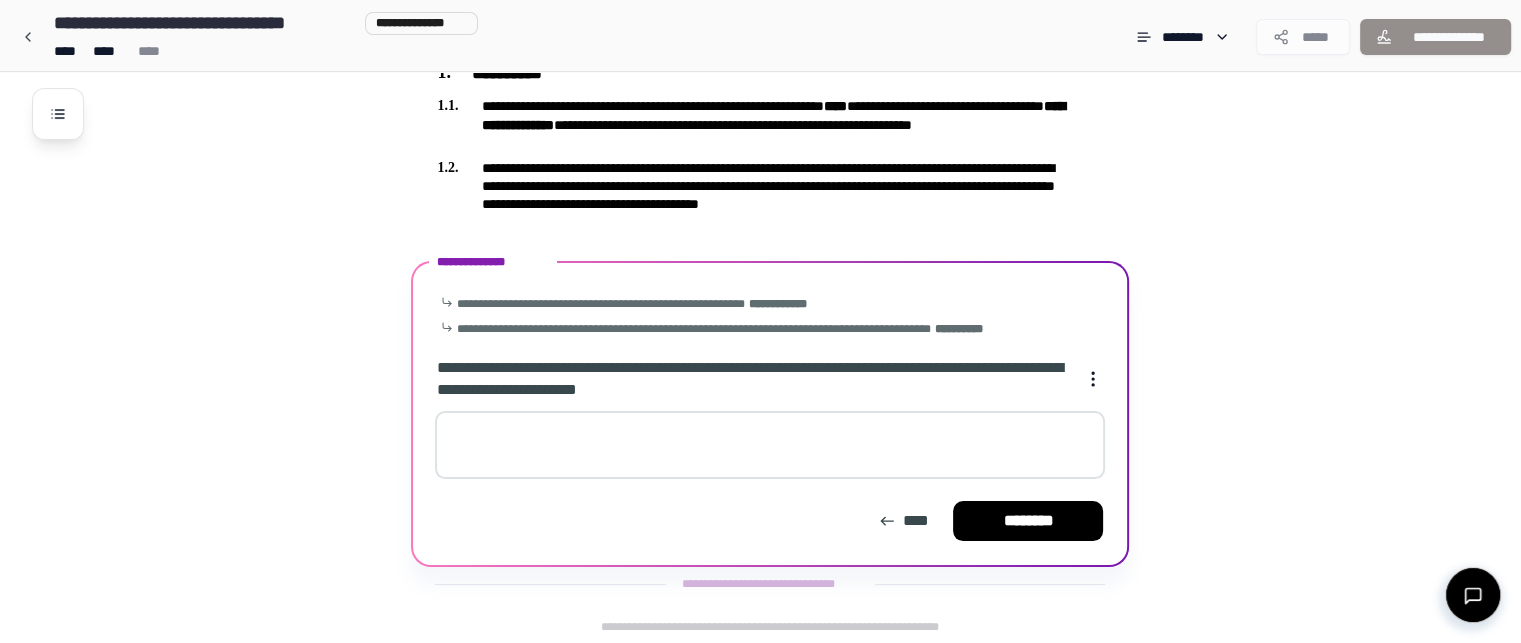 drag, startPoint x: 640, startPoint y: 343, endPoint x: 640, endPoint y: 357, distance: 14 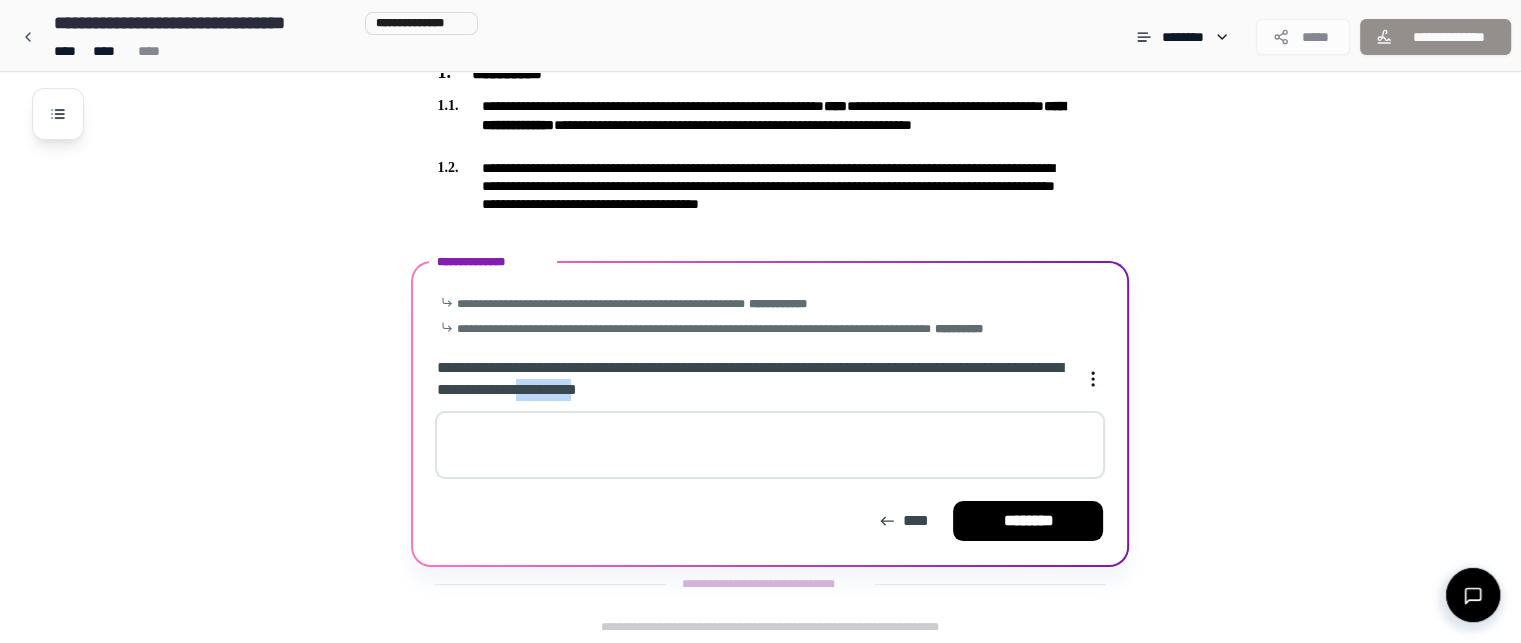 click on "**********" at bounding box center (752, 379) 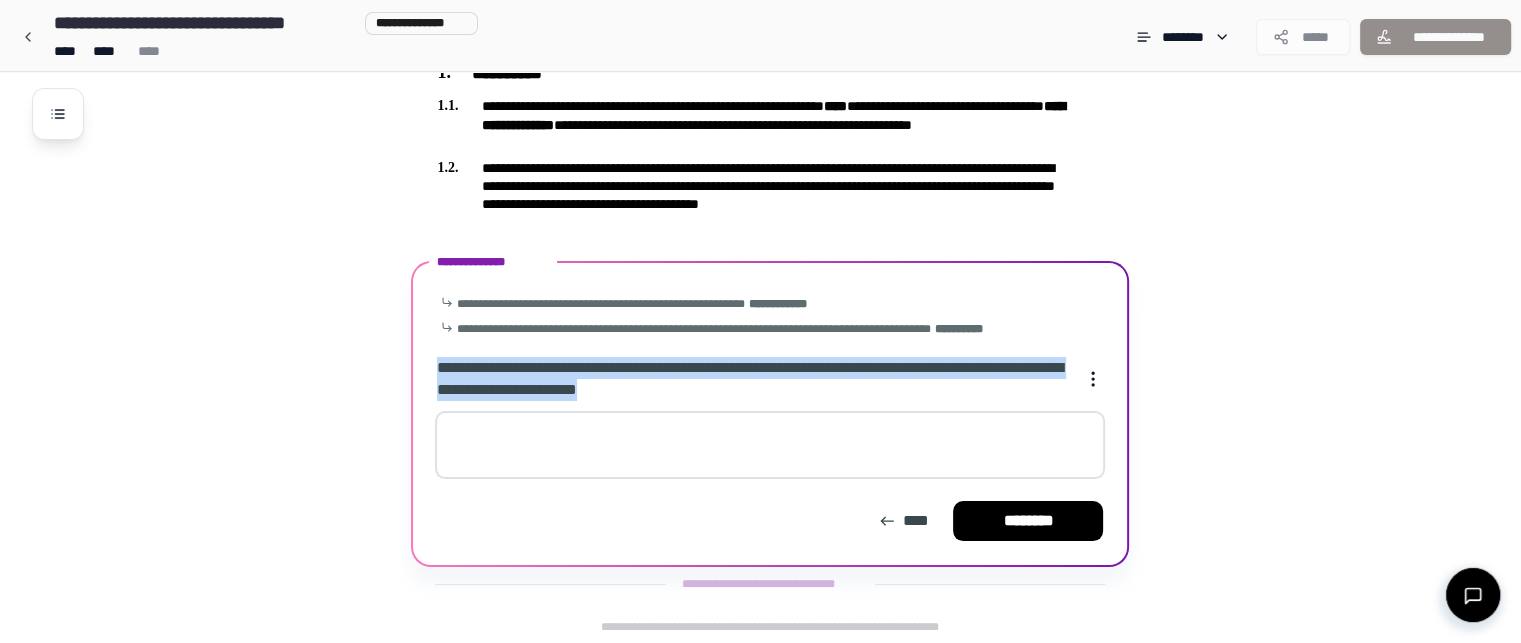 click on "**********" at bounding box center (752, 379) 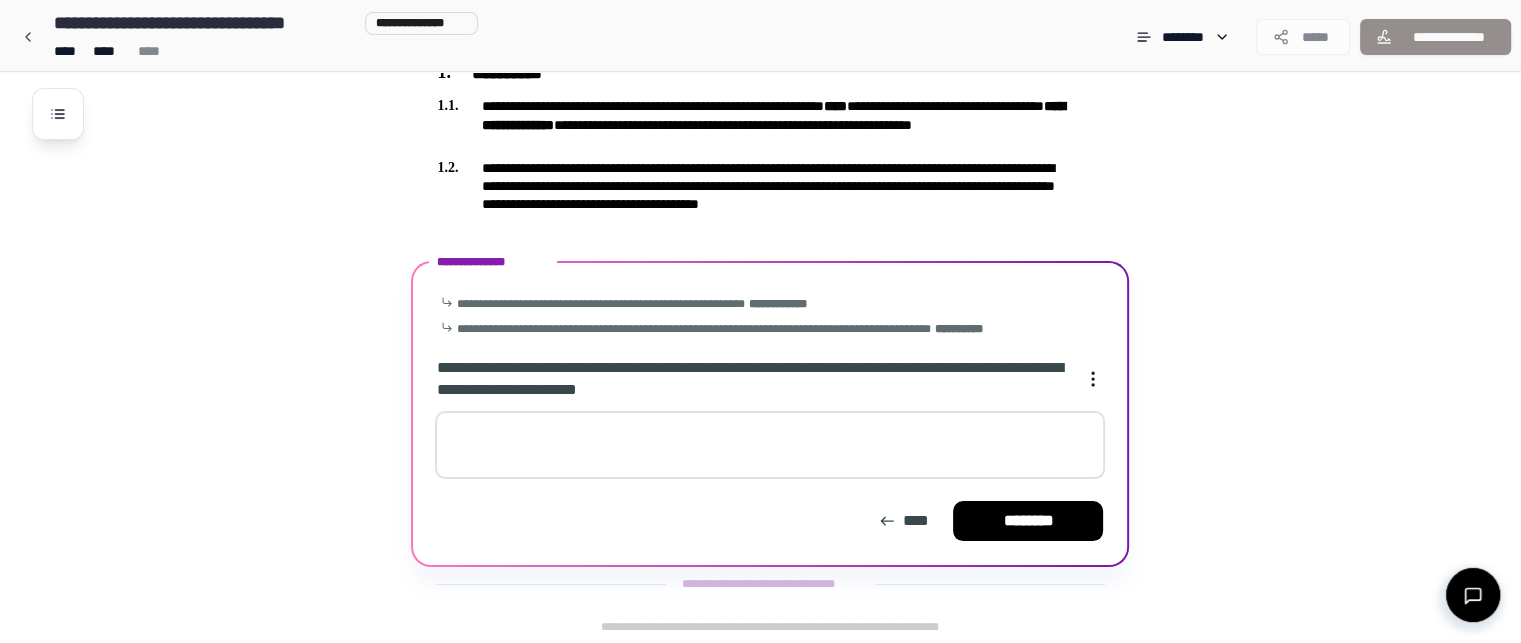 click at bounding box center [770, 445] 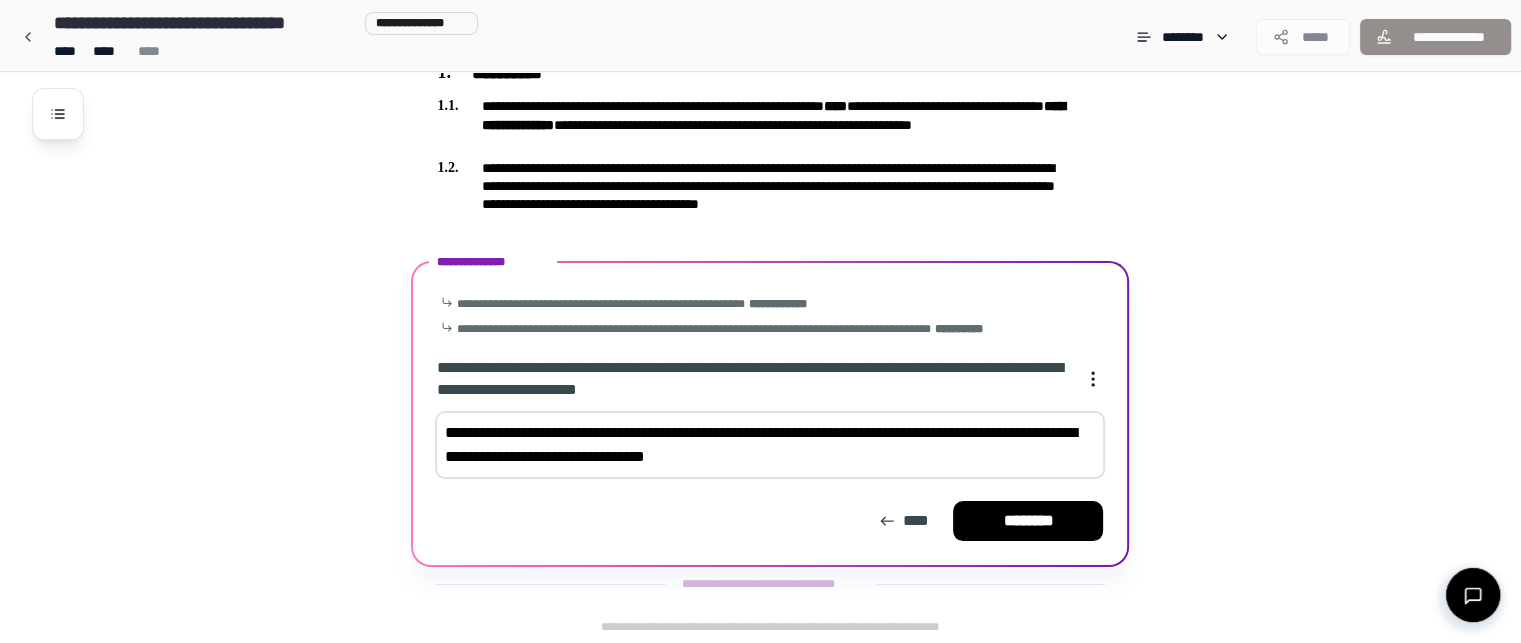 type on "**********" 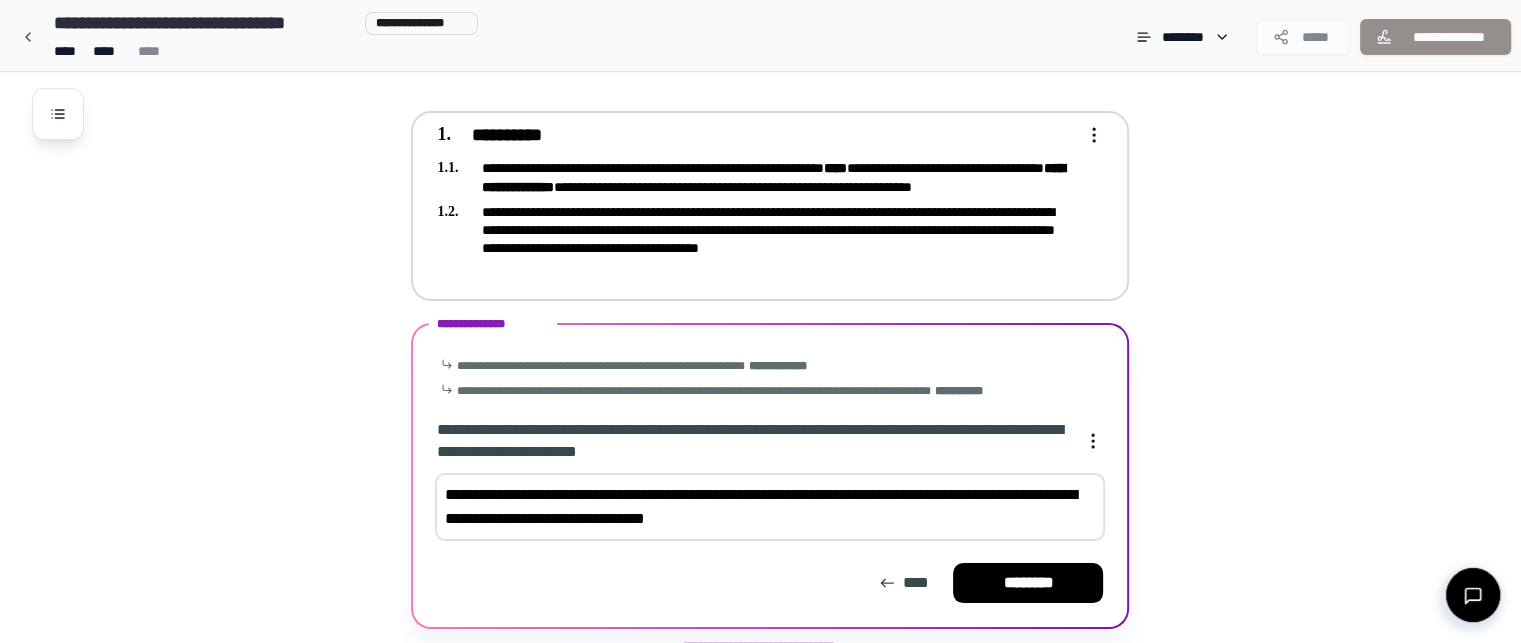 scroll, scrollTop: 339, scrollLeft: 0, axis: vertical 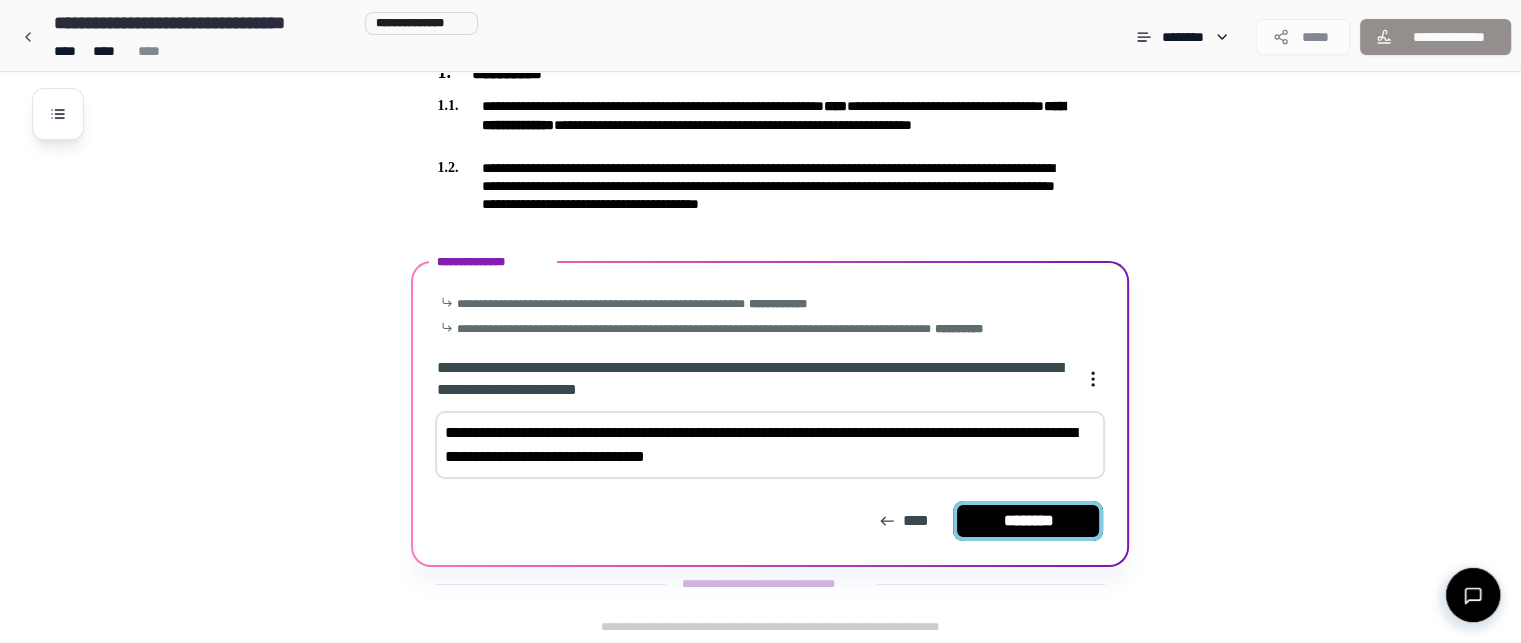 click on "********" at bounding box center [1028, 521] 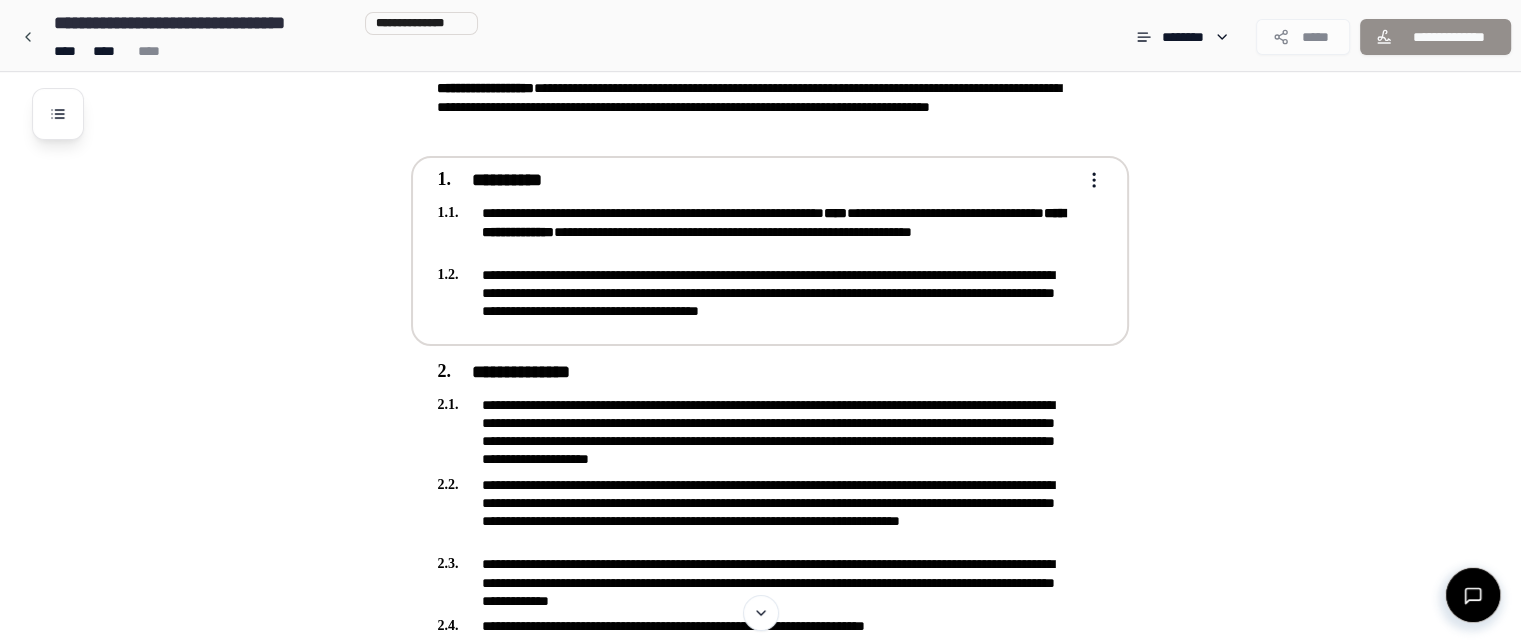 scroll, scrollTop: 332, scrollLeft: 0, axis: vertical 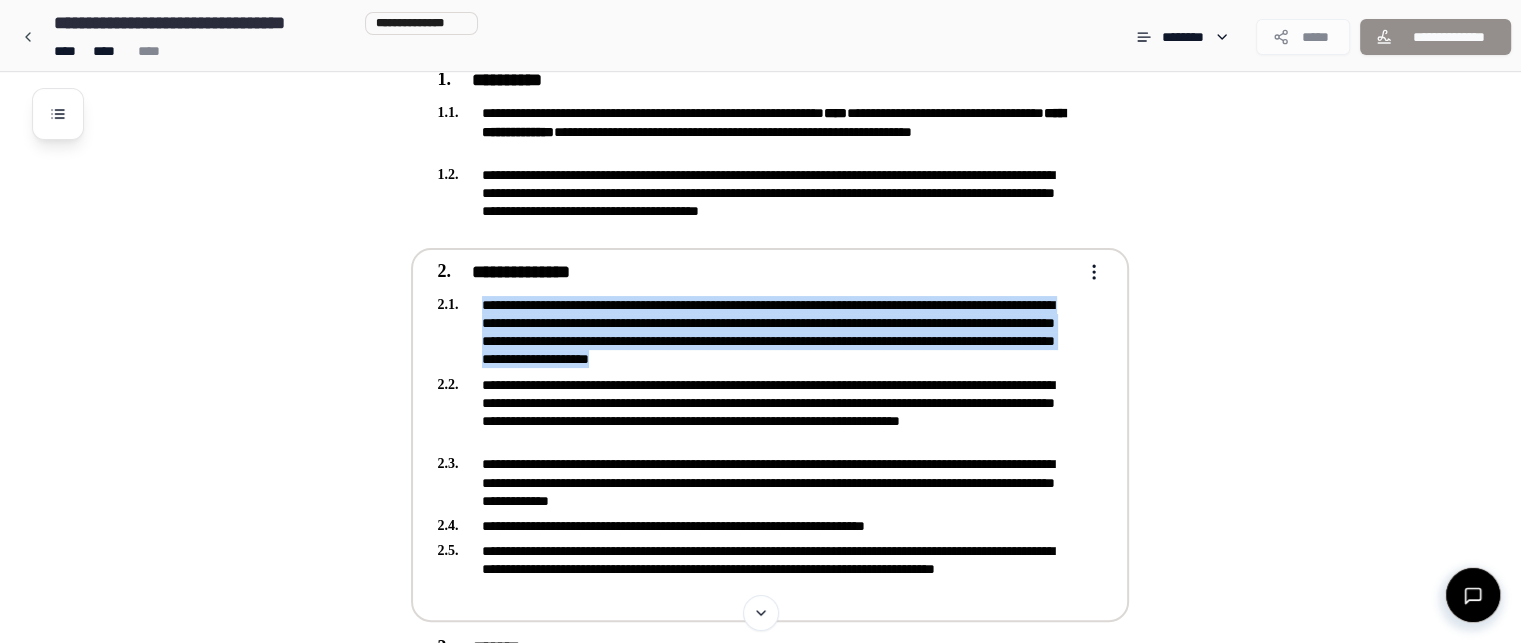 drag, startPoint x: 479, startPoint y: 296, endPoint x: 1048, endPoint y: 356, distance: 572.1547 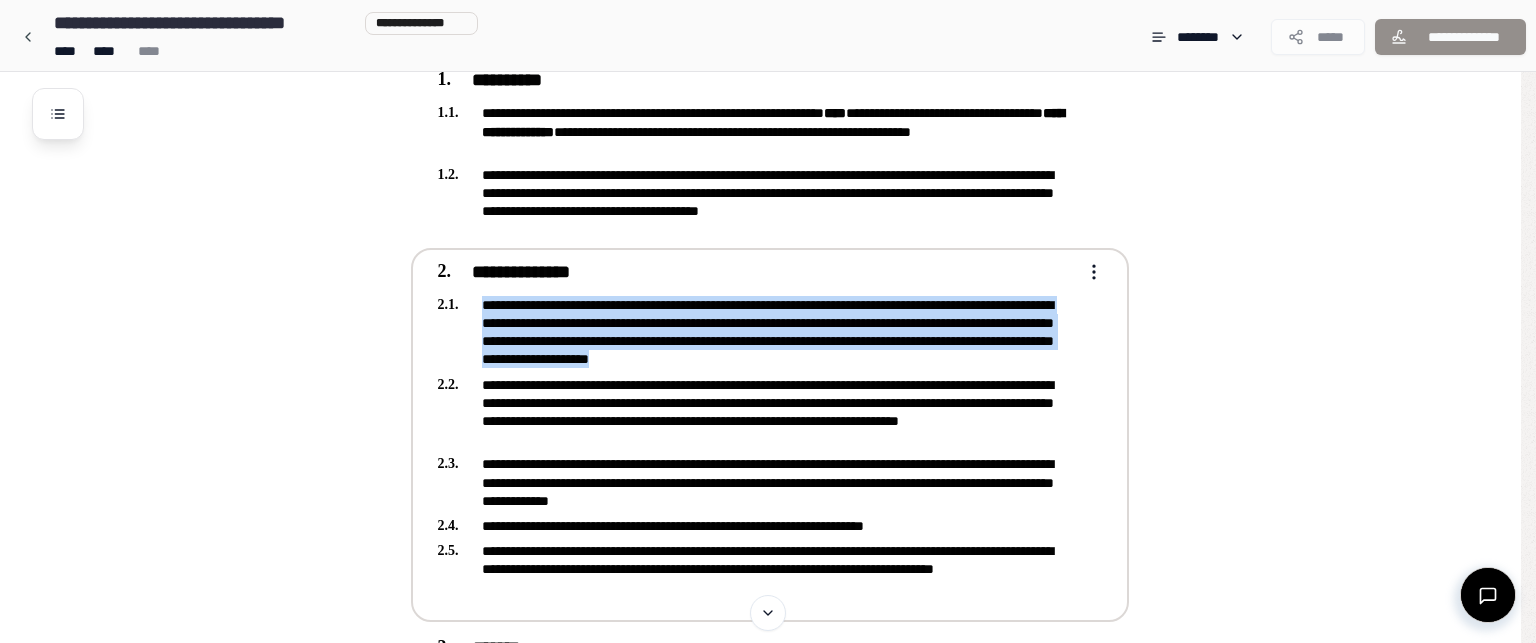 copy on "**********" 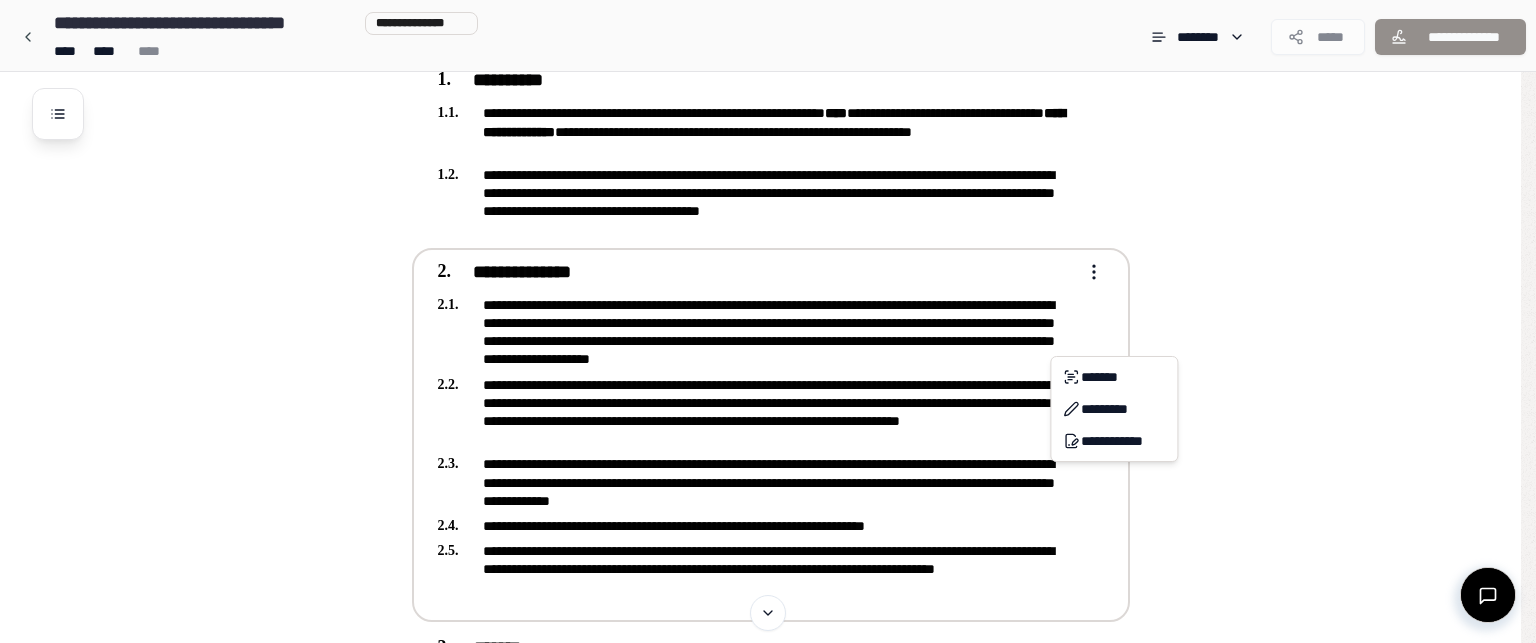 click on "**********" at bounding box center [768, 556] 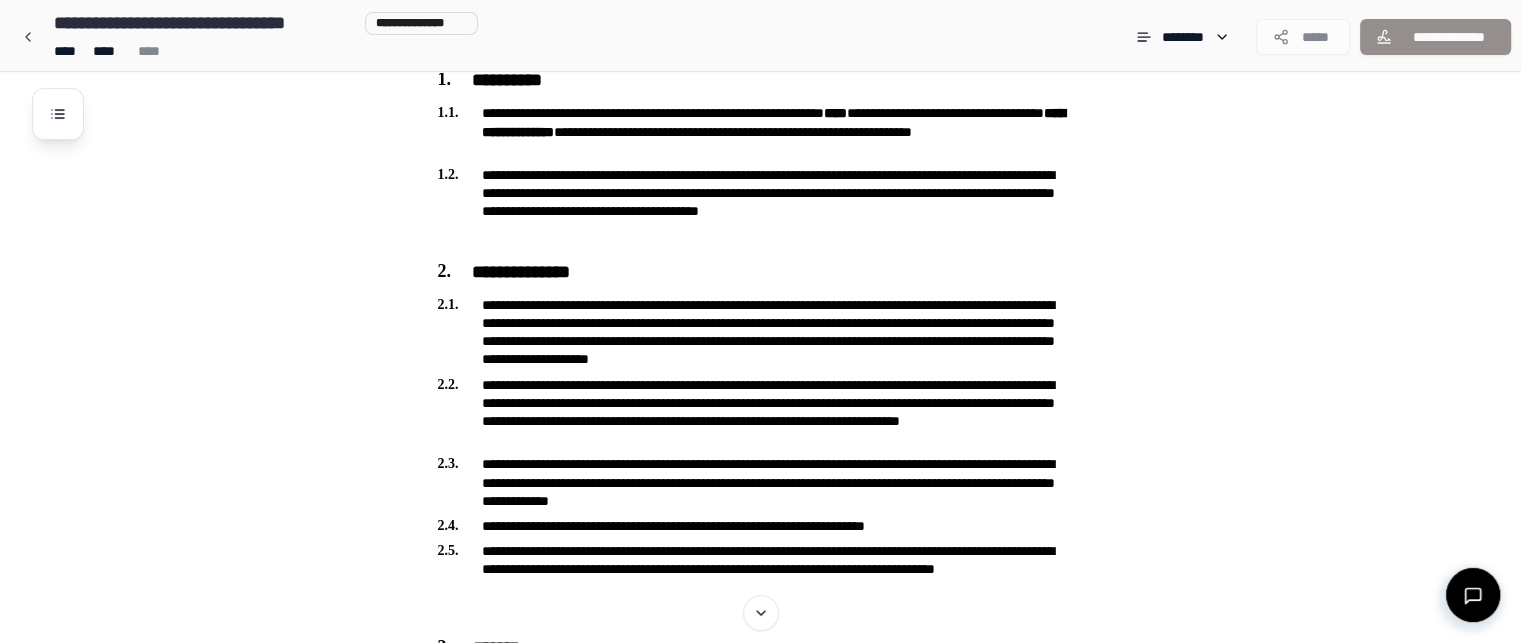 click on "**********" at bounding box center [786, 594] 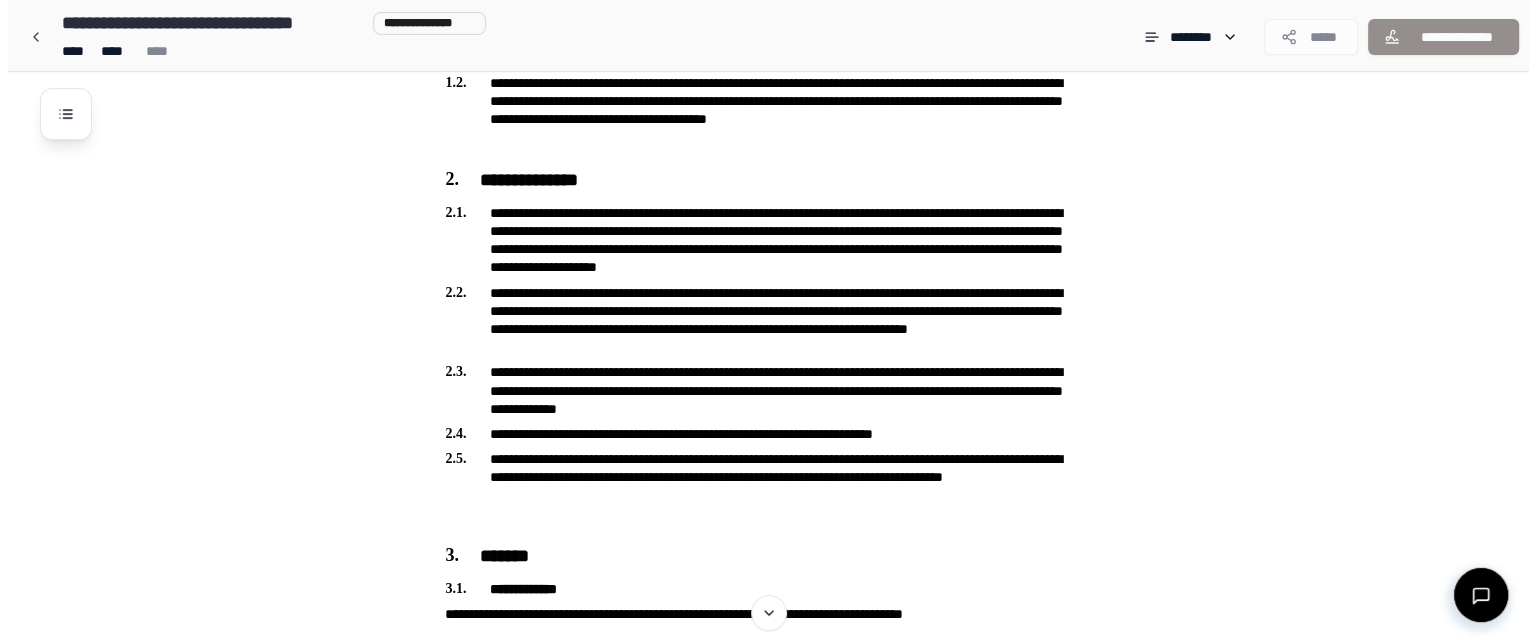 scroll, scrollTop: 532, scrollLeft: 0, axis: vertical 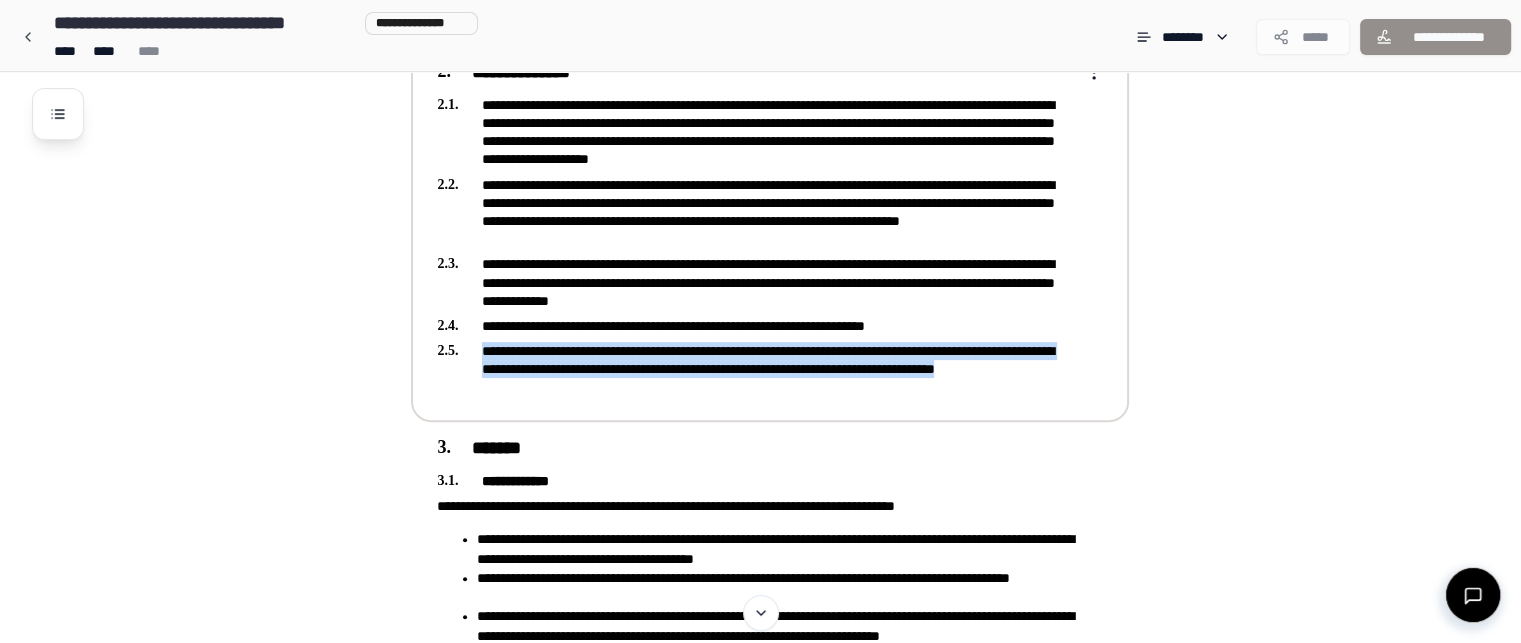 drag, startPoint x: 476, startPoint y: 344, endPoint x: 592, endPoint y: 386, distance: 123.36936 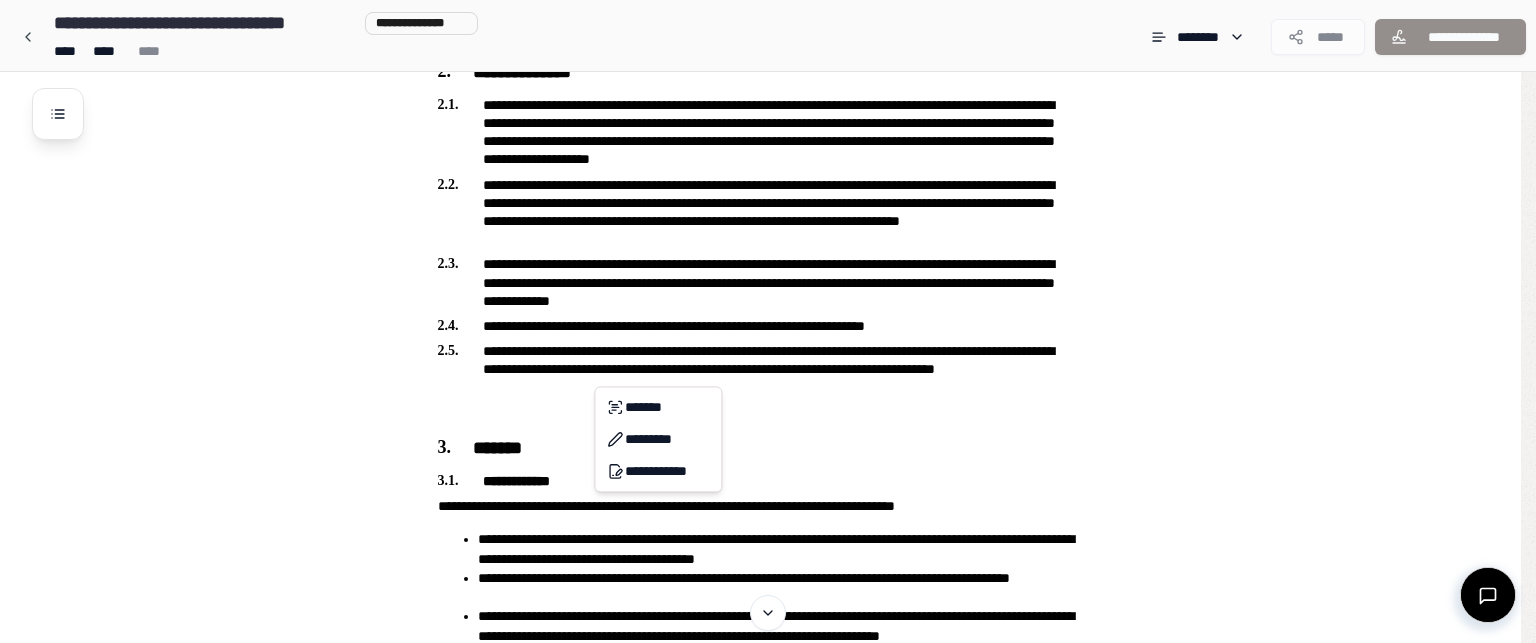 click on "**********" at bounding box center (768, 356) 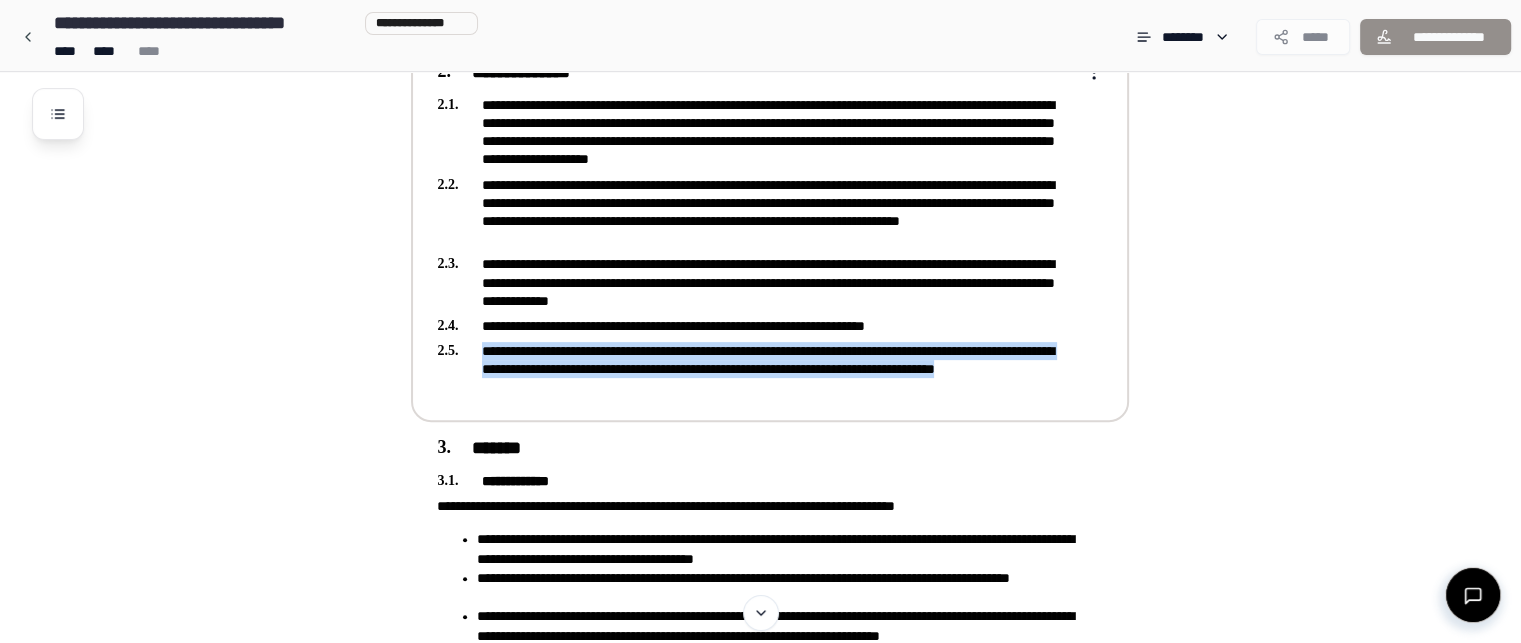 drag, startPoint x: 475, startPoint y: 338, endPoint x: 592, endPoint y: 392, distance: 128.86038 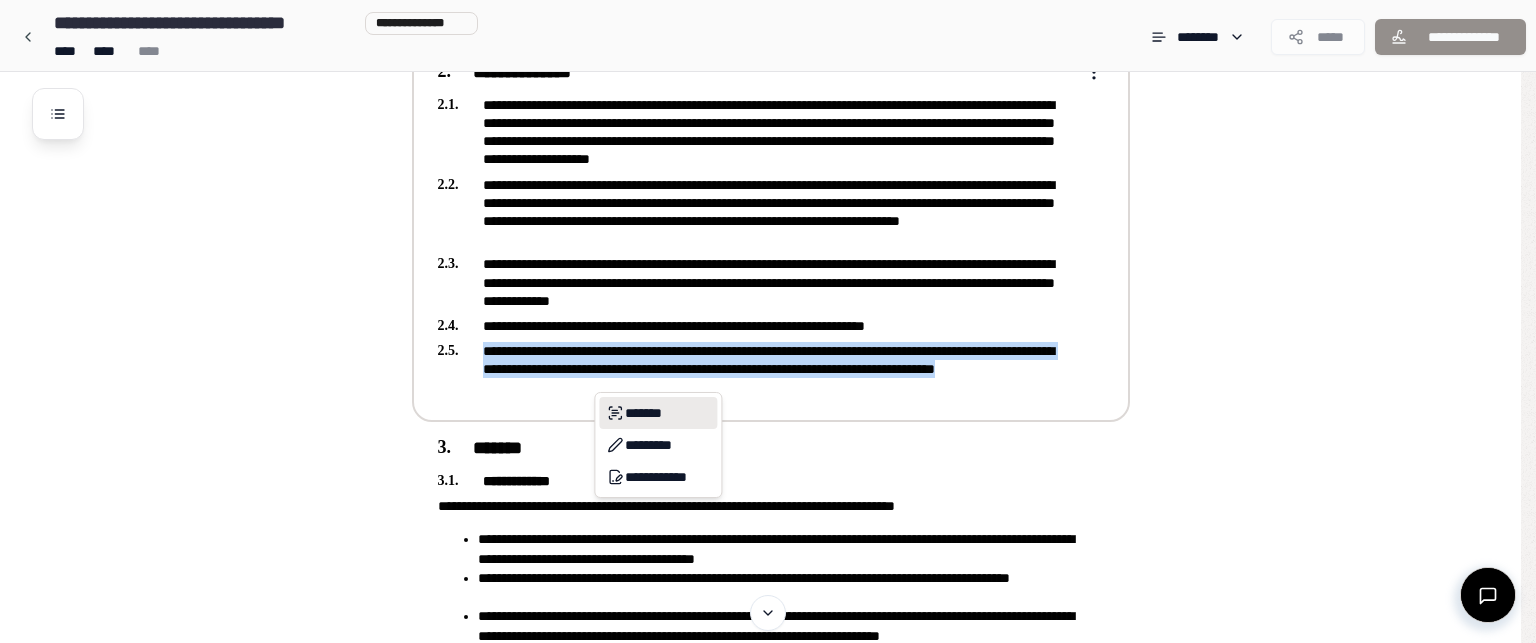 click on "*******" at bounding box center [658, 413] 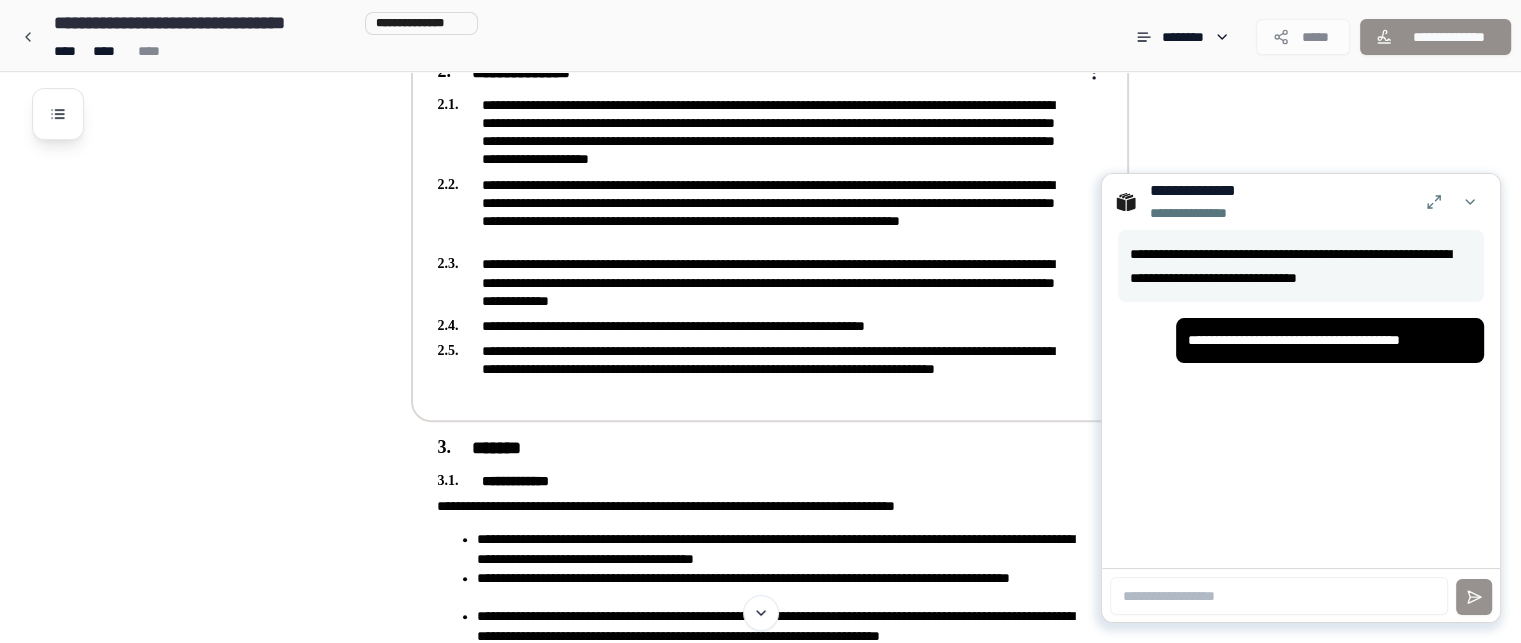 click on "**********" at bounding box center (756, 369) 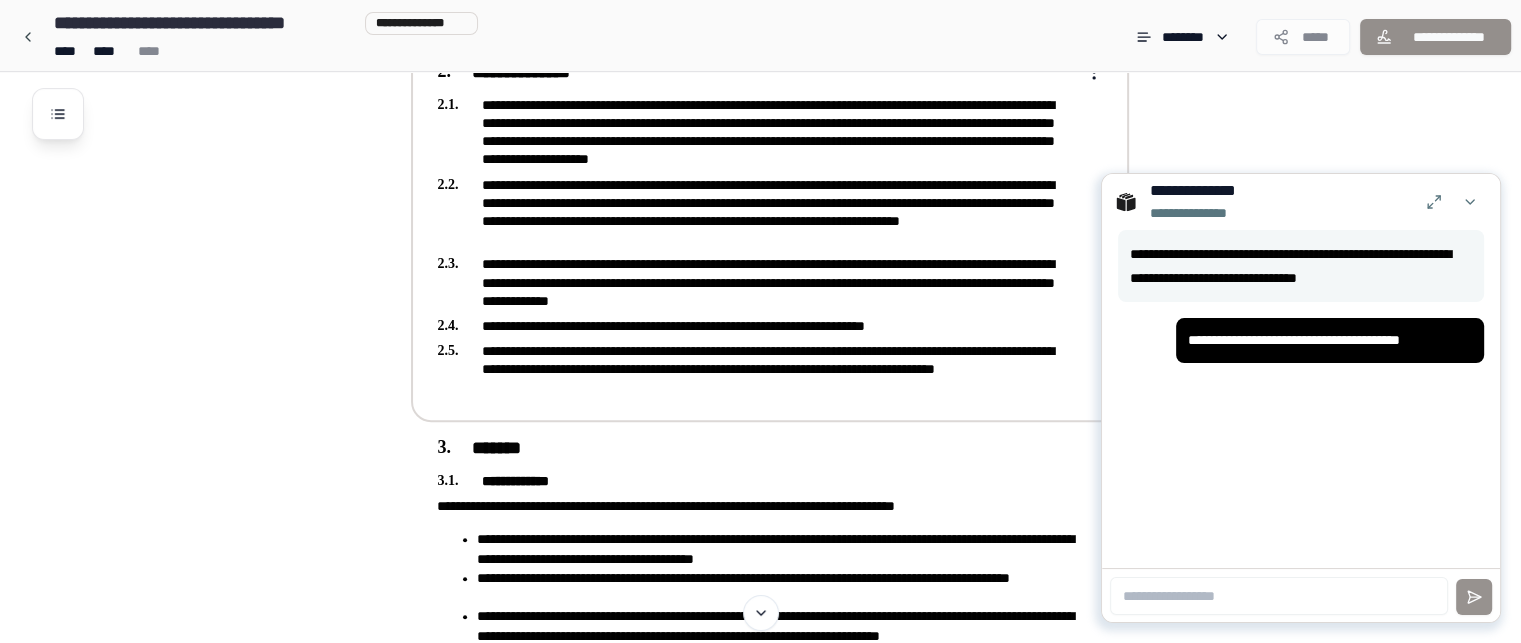 drag, startPoint x: 480, startPoint y: 345, endPoint x: 580, endPoint y: 375, distance: 104.40307 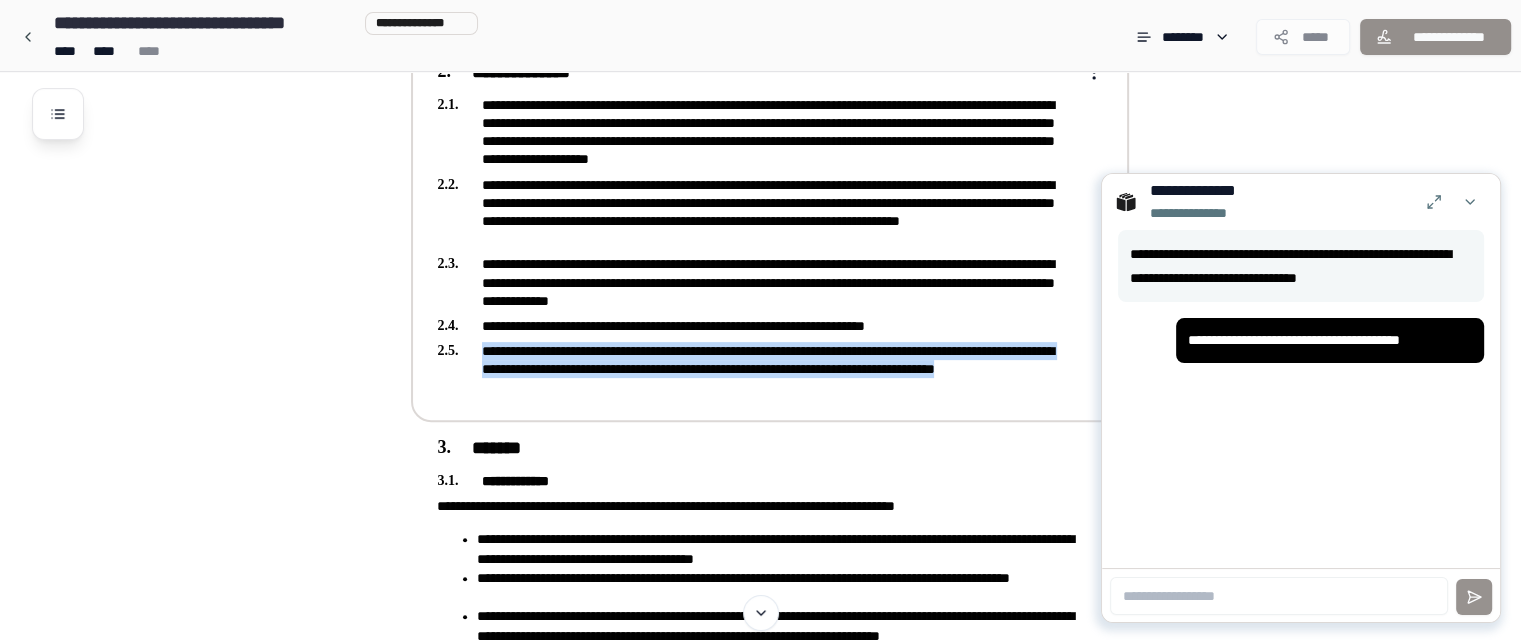 drag, startPoint x: 576, startPoint y: 385, endPoint x: 476, endPoint y: 344, distance: 108.078674 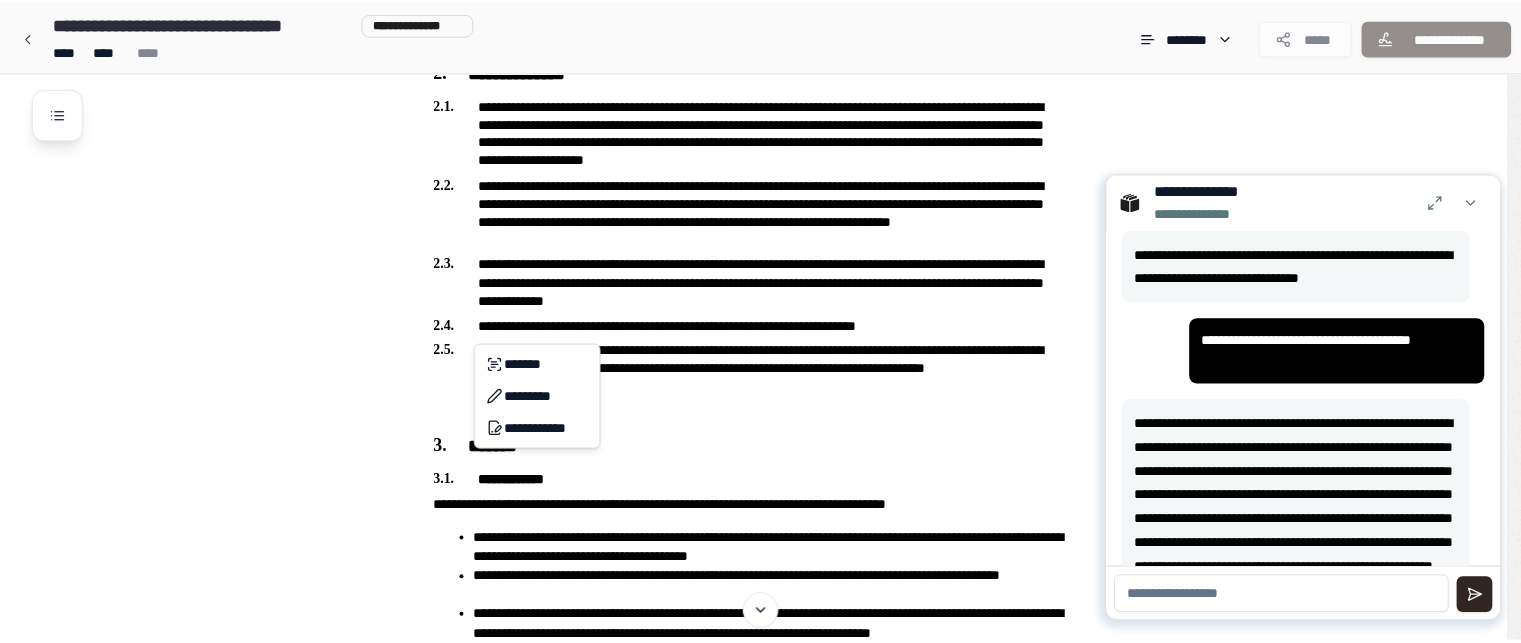 scroll, scrollTop: 112, scrollLeft: 0, axis: vertical 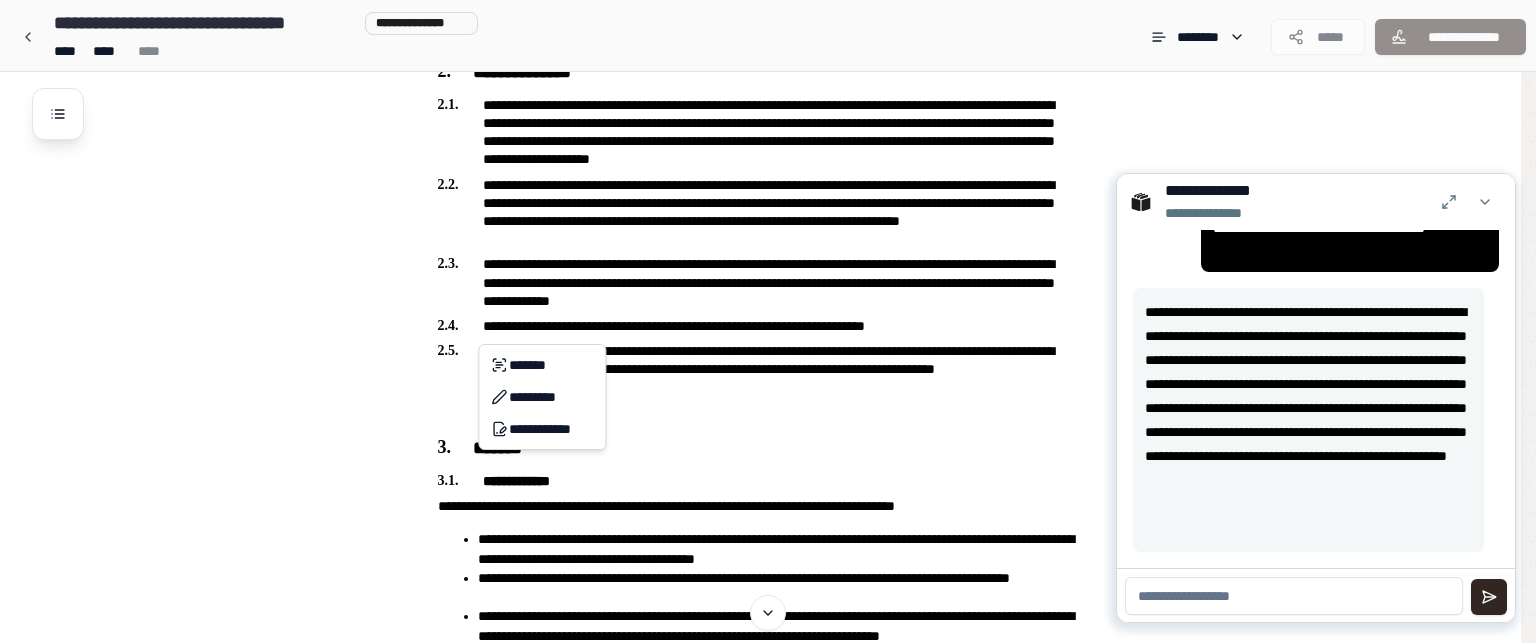 click on "**********" at bounding box center [768, 356] 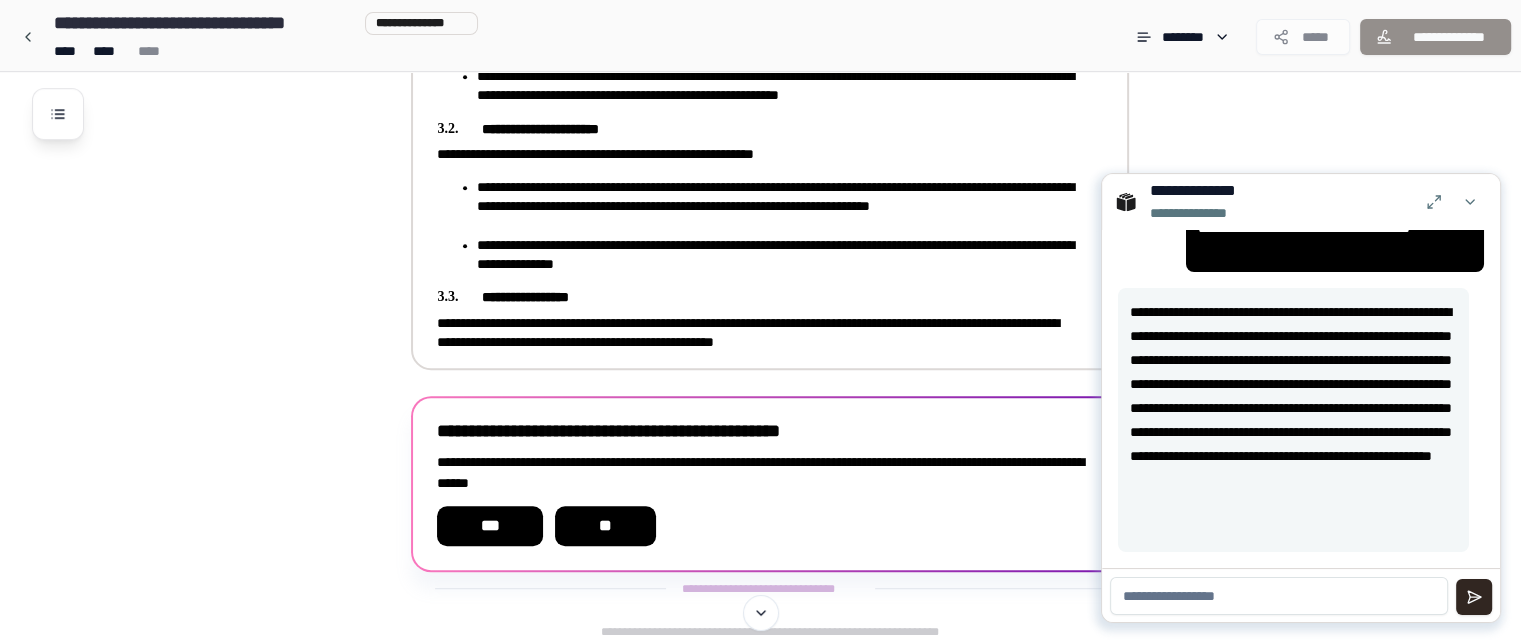 scroll, scrollTop: 1132, scrollLeft: 0, axis: vertical 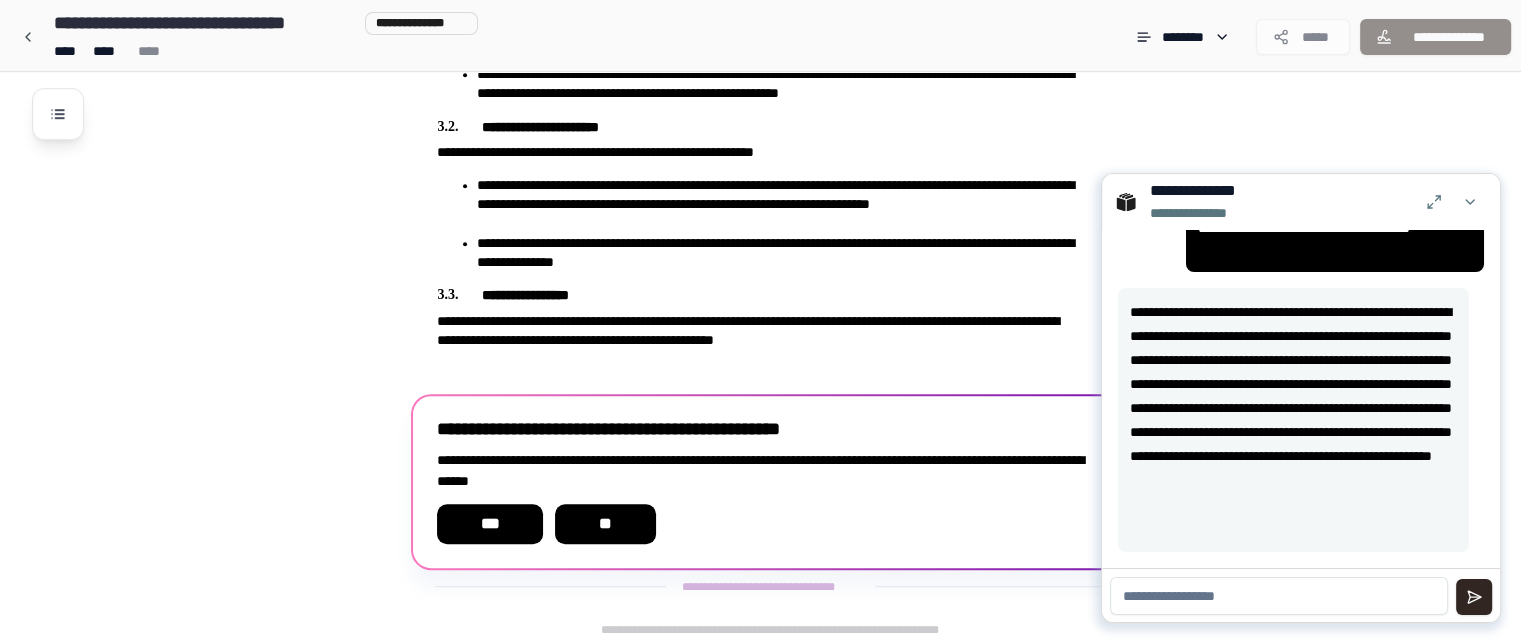 click on "**********" at bounding box center [770, 482] 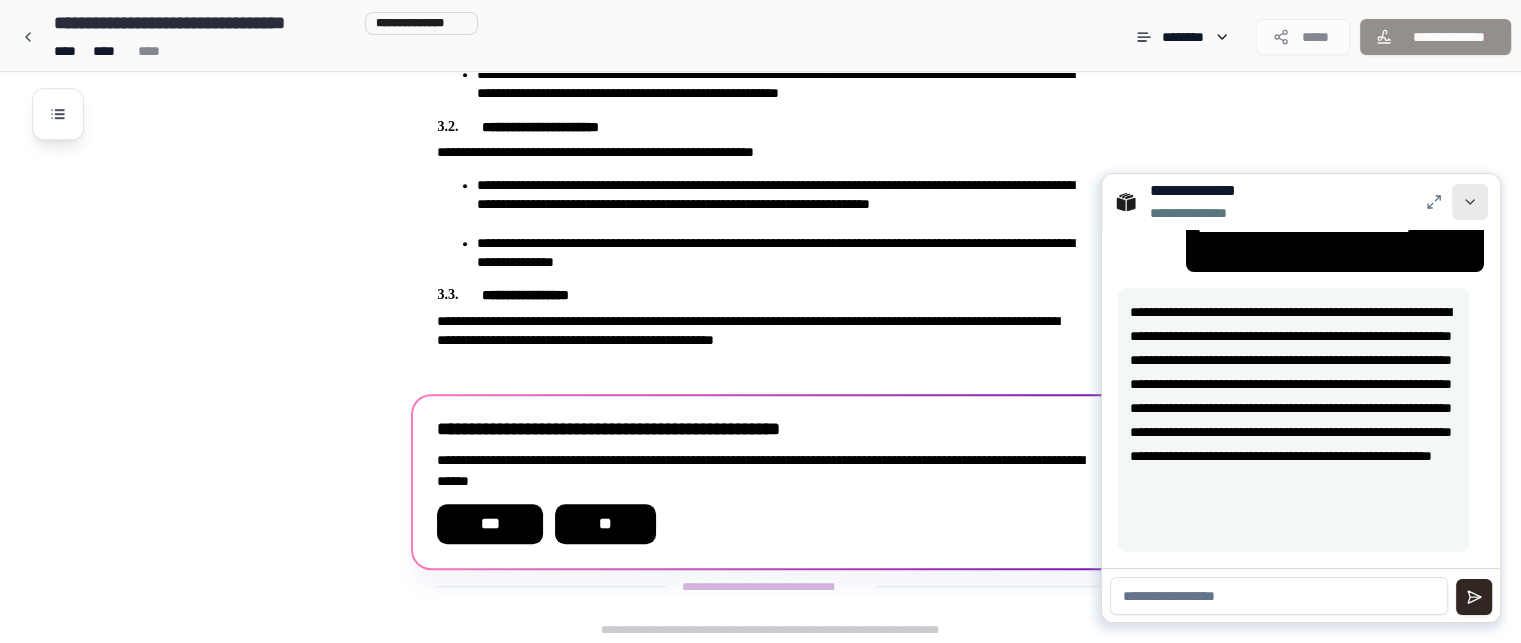 click at bounding box center (1470, 202) 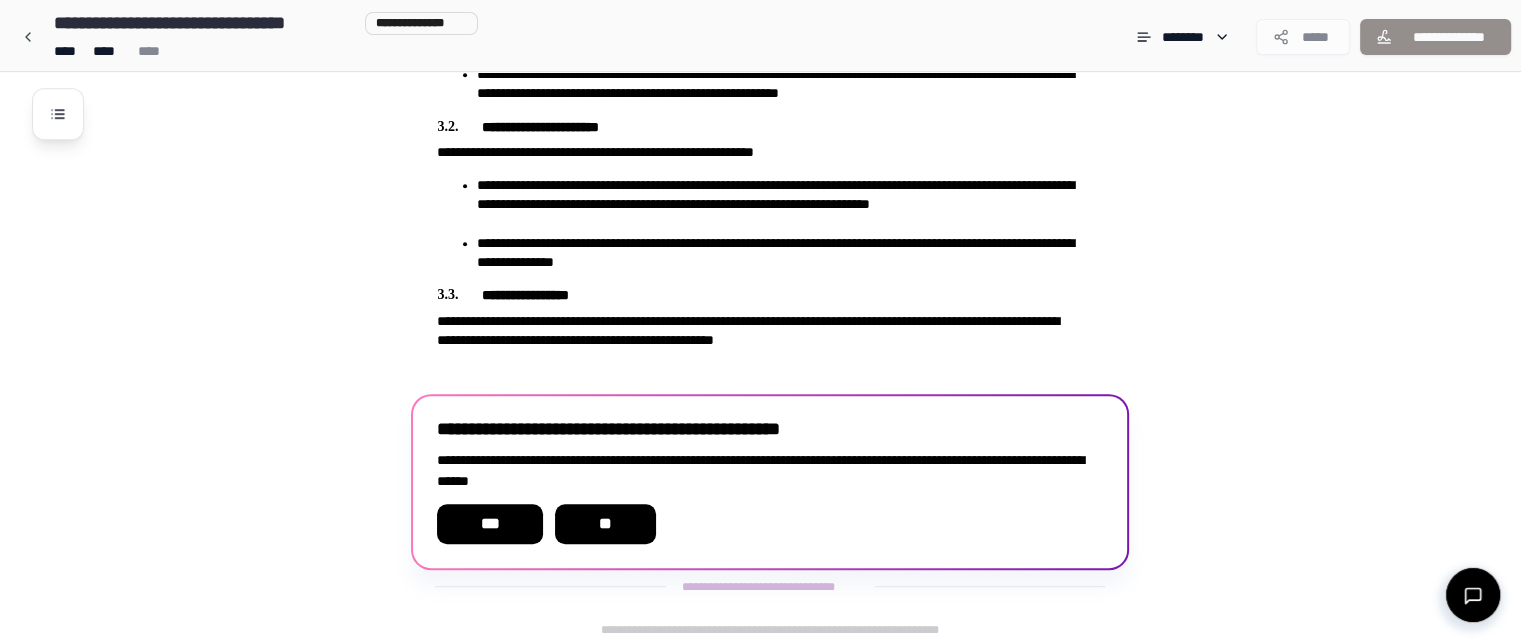 click on "**********" at bounding box center [770, 429] 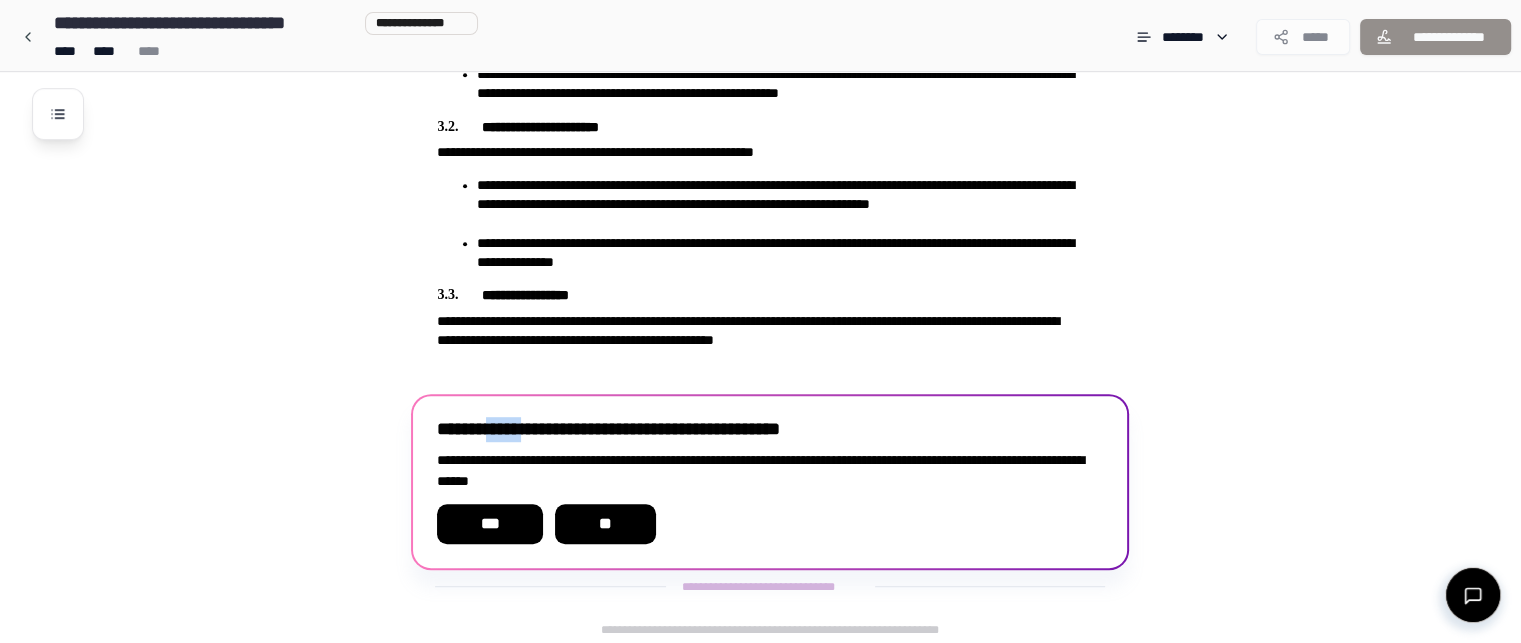 click on "**********" at bounding box center [770, 429] 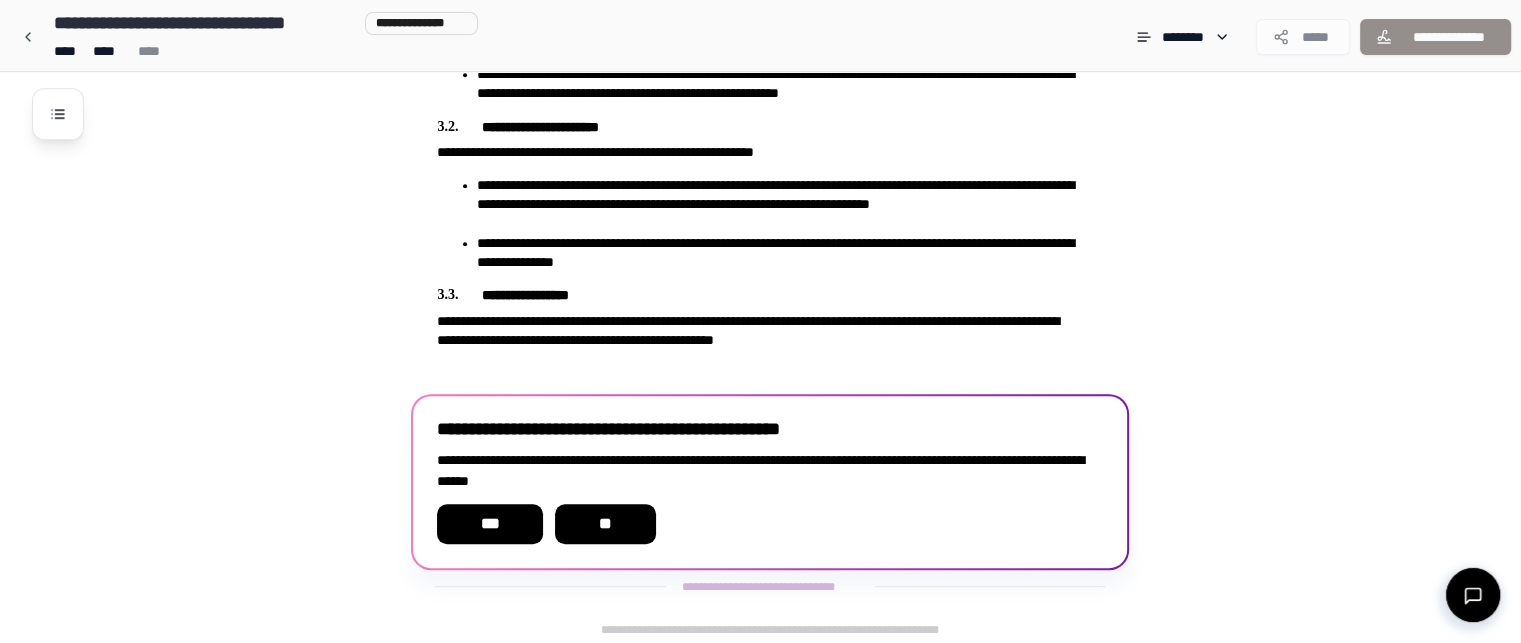 click on "**********" at bounding box center [770, 471] 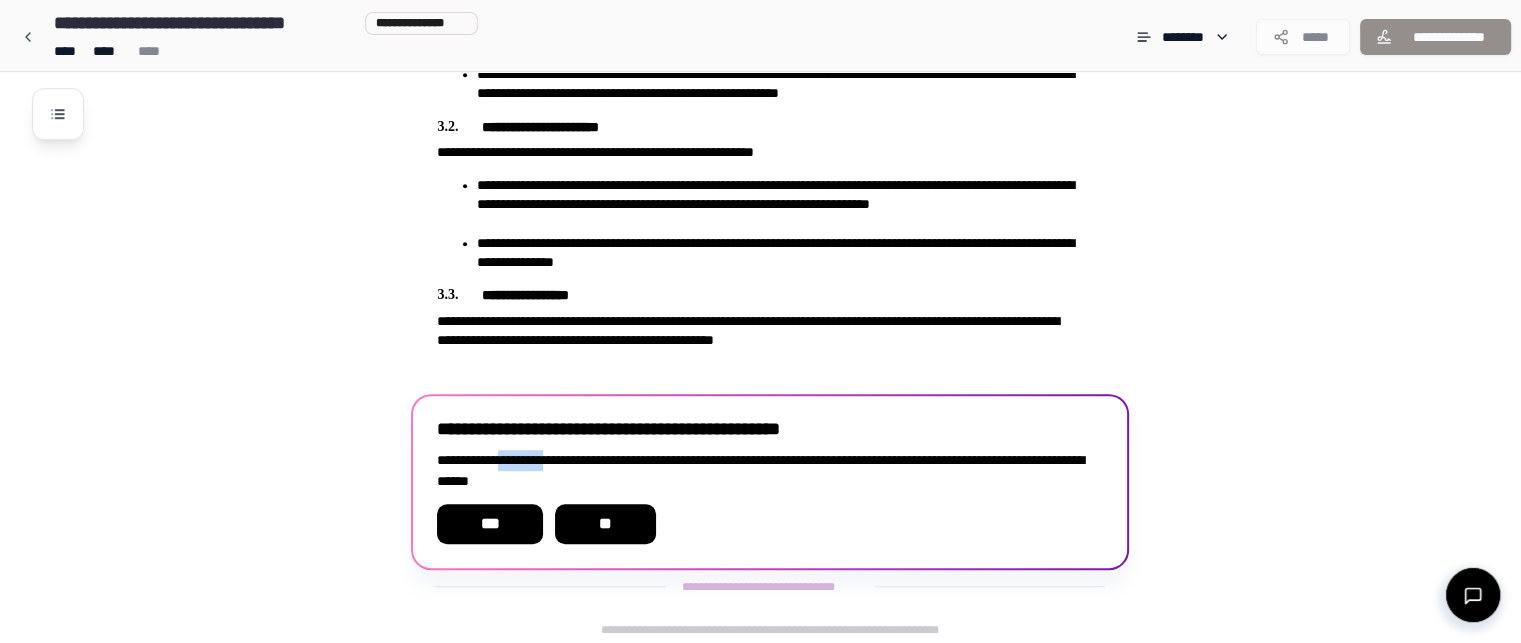 click on "**********" at bounding box center (770, 471) 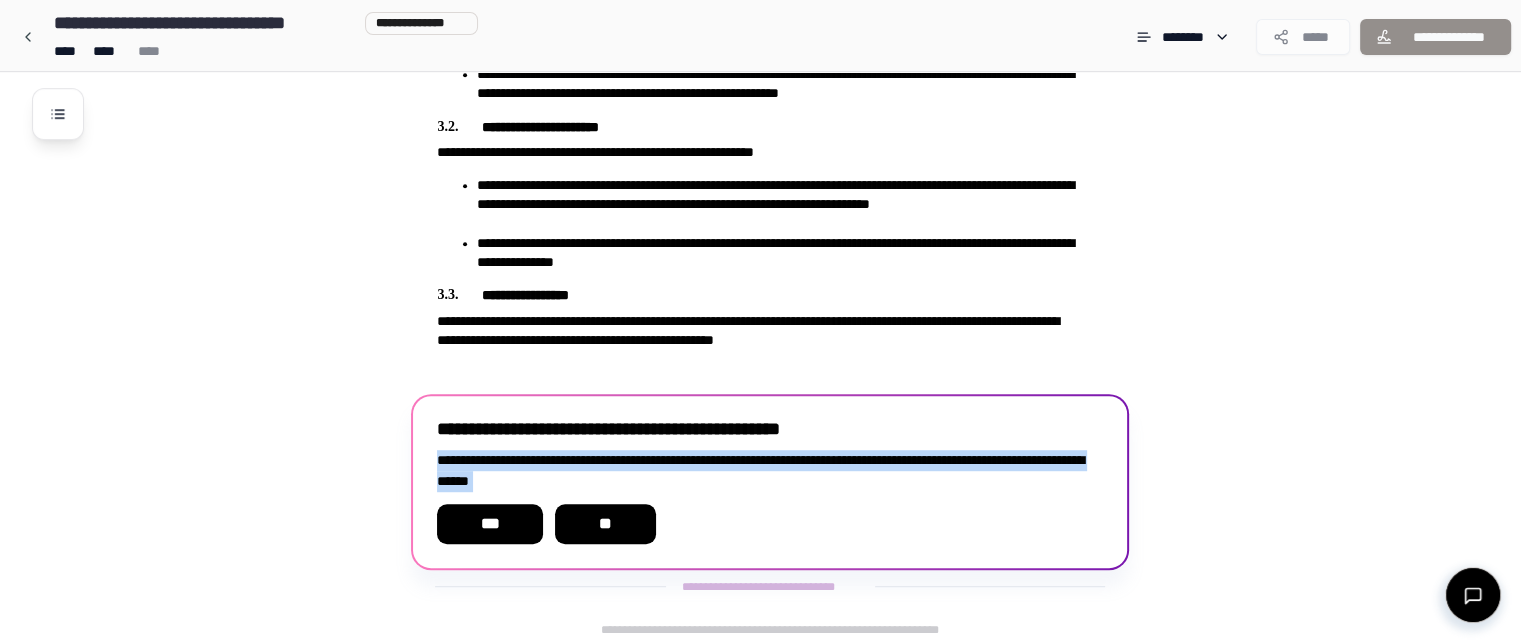 click on "**********" at bounding box center [770, 471] 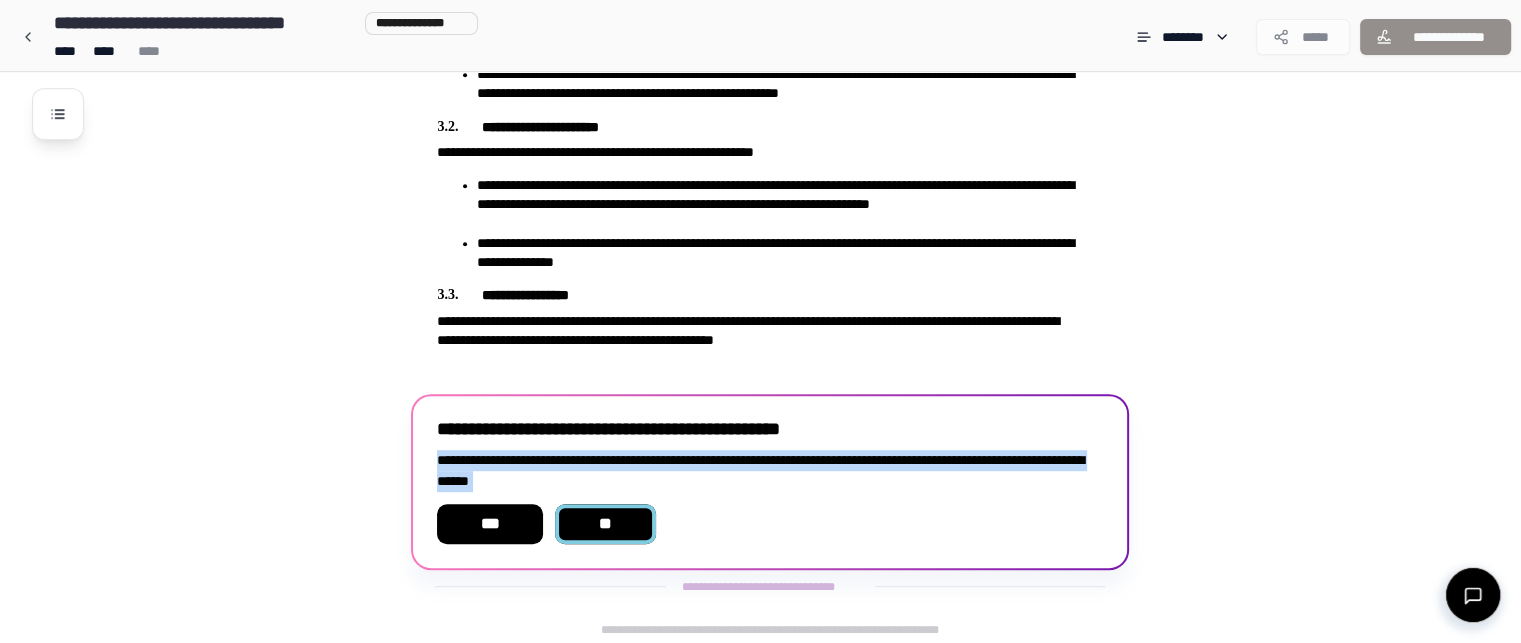 click on "**" at bounding box center [606, 524] 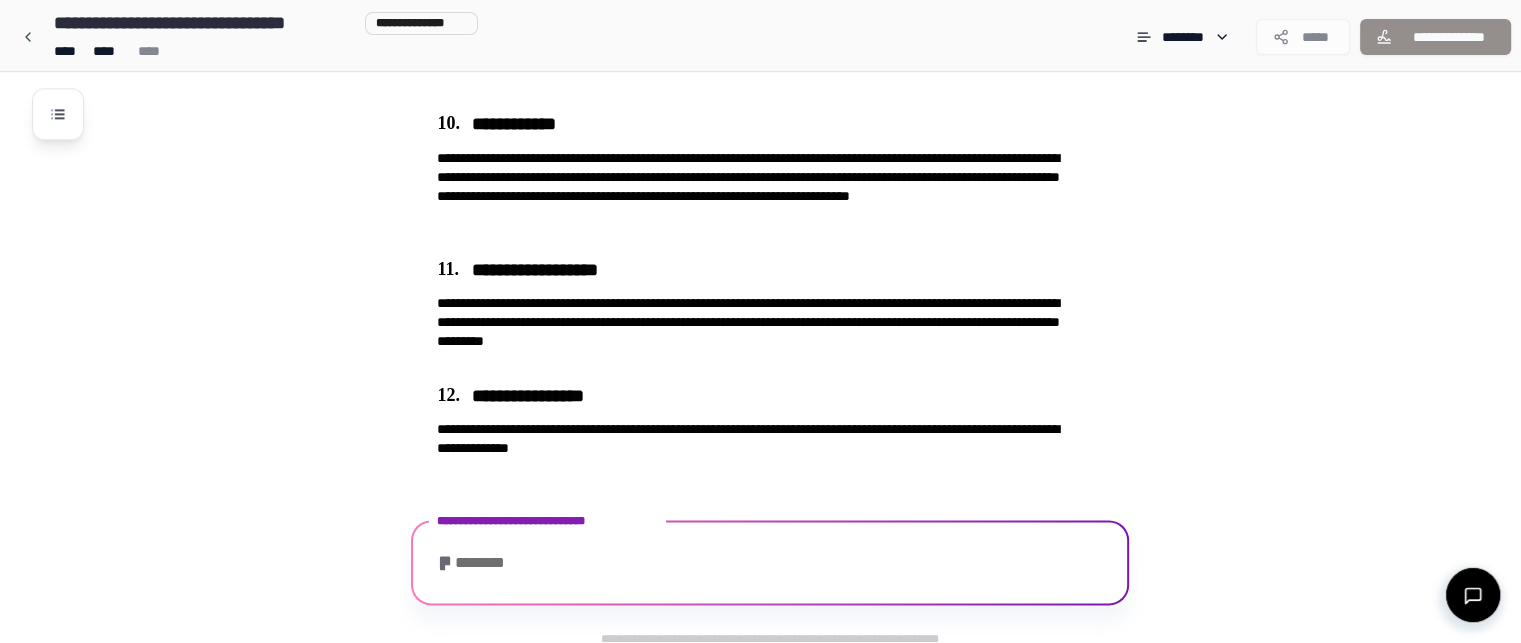 scroll, scrollTop: 2580, scrollLeft: 0, axis: vertical 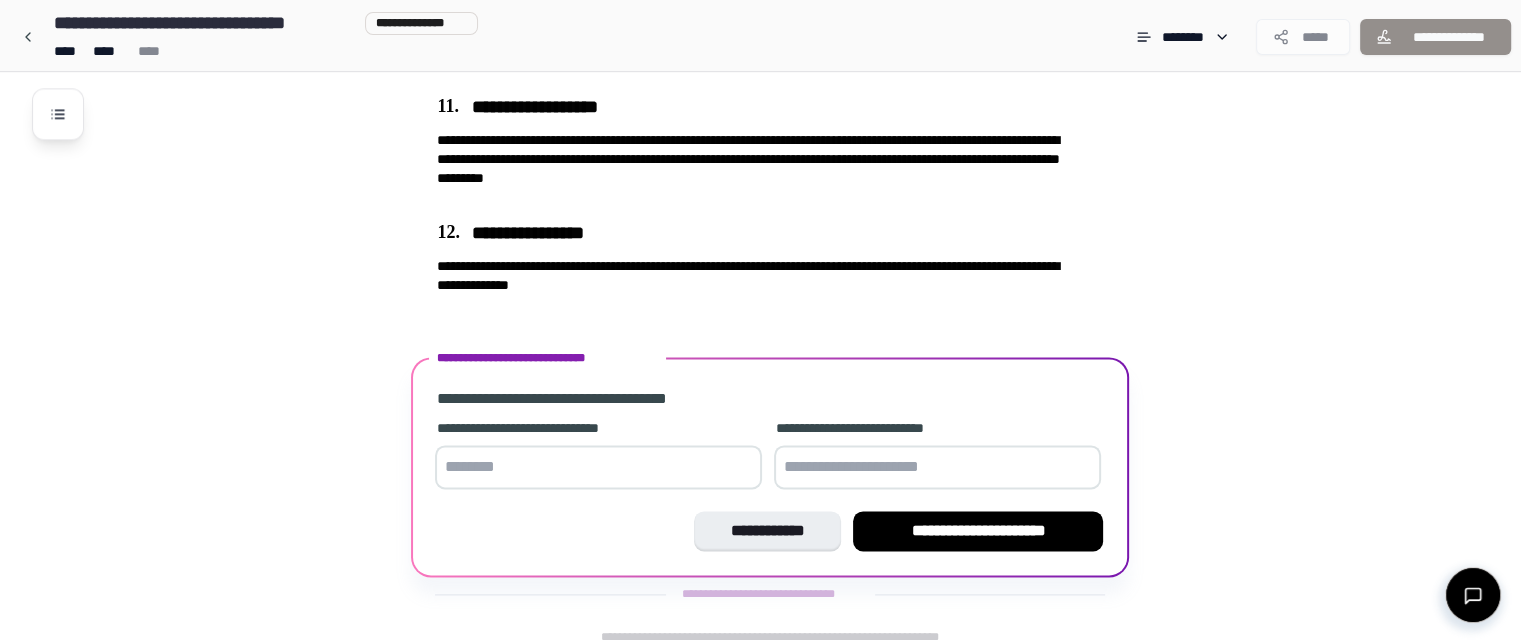click at bounding box center (598, 467) 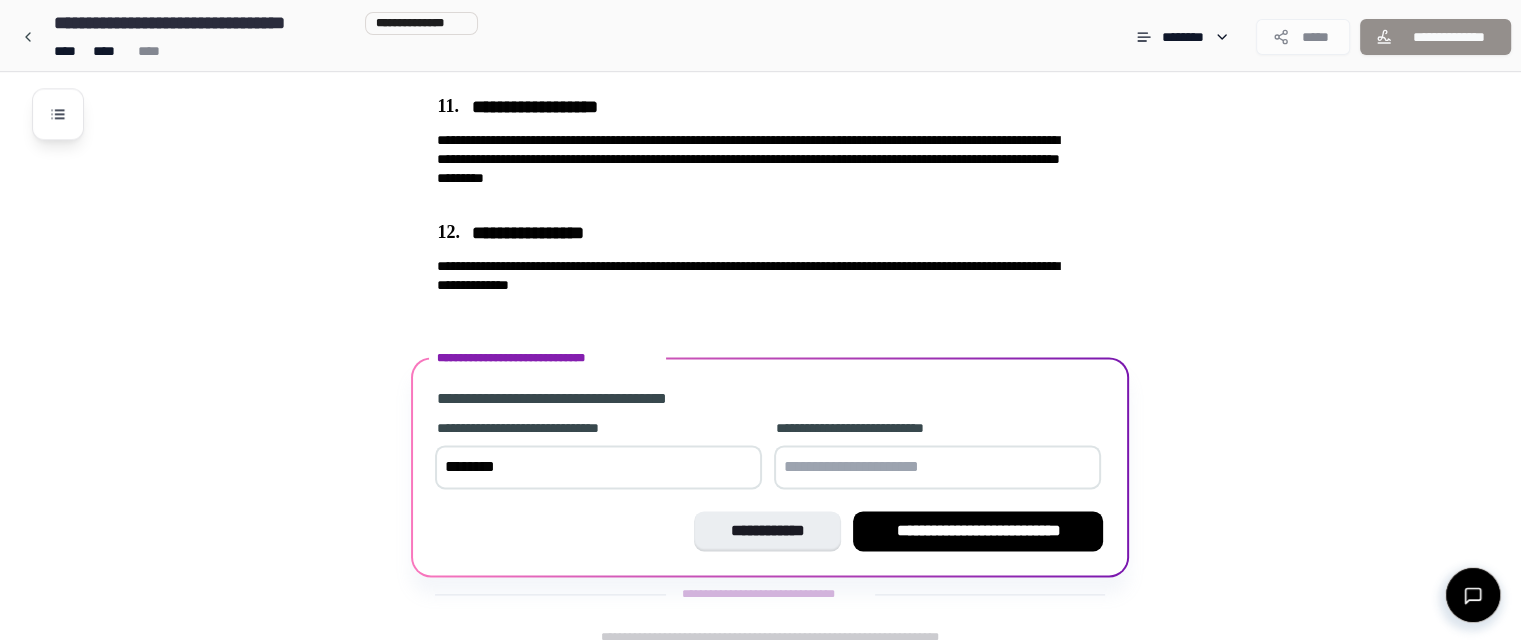 type on "********" 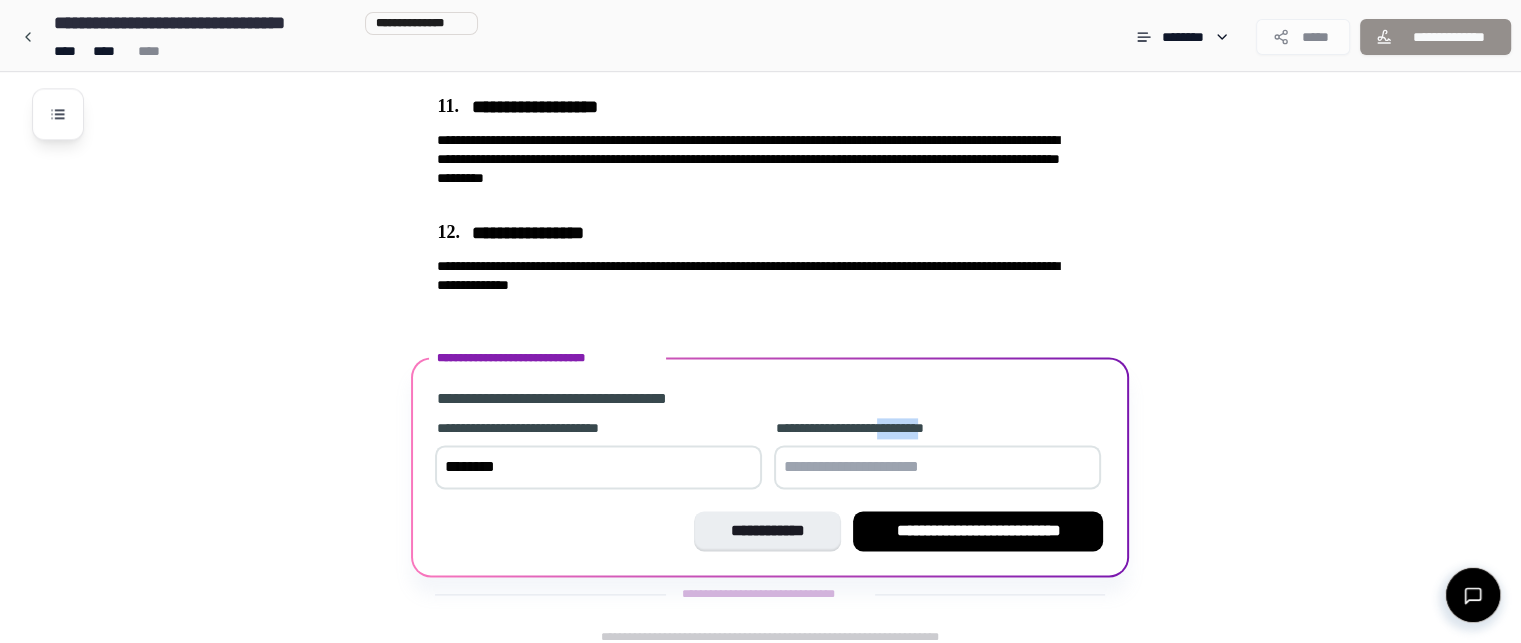 click on "**********" at bounding box center [937, 428] 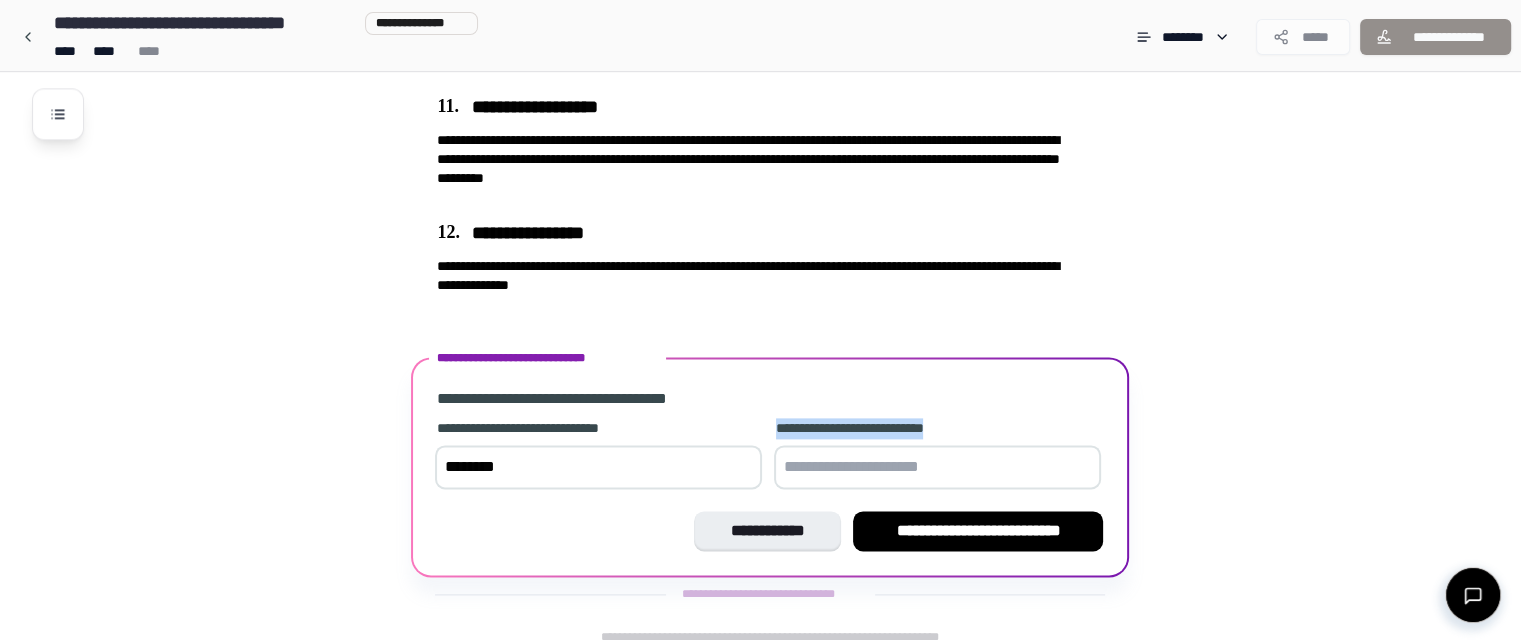 click on "**********" at bounding box center [937, 428] 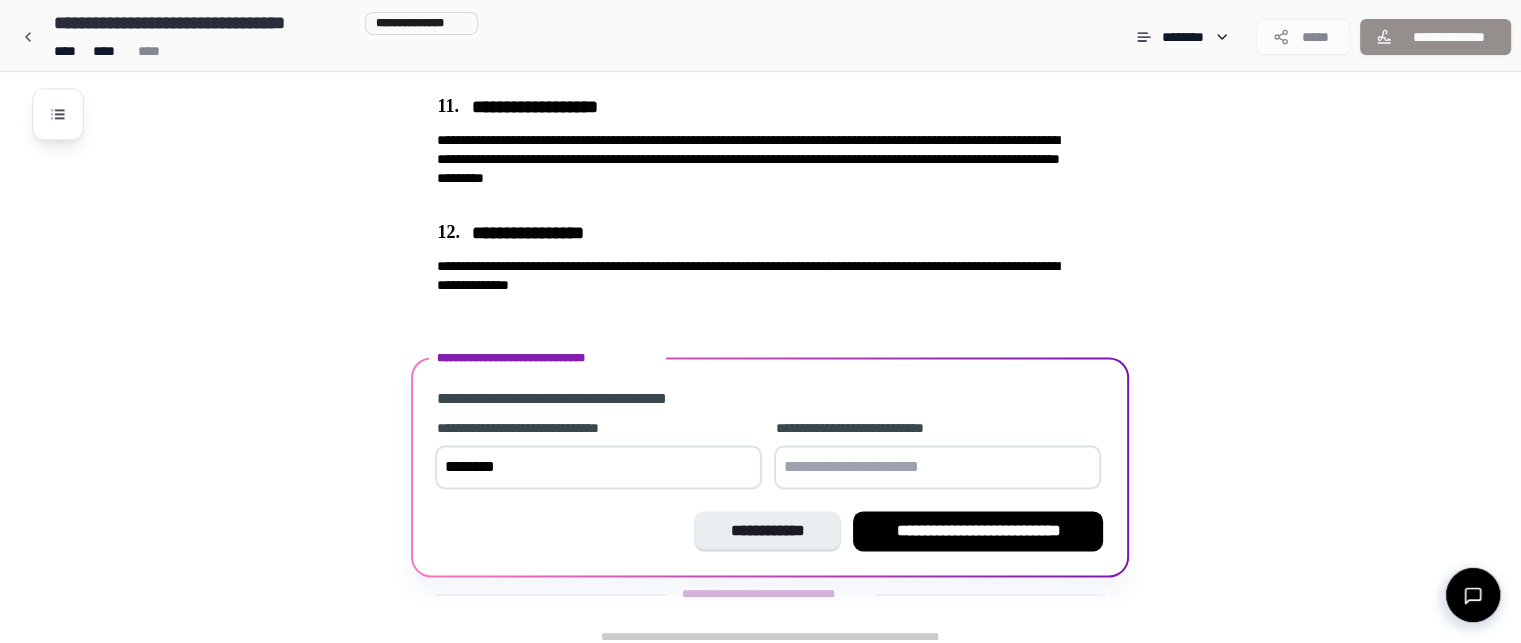click at bounding box center (937, 467) 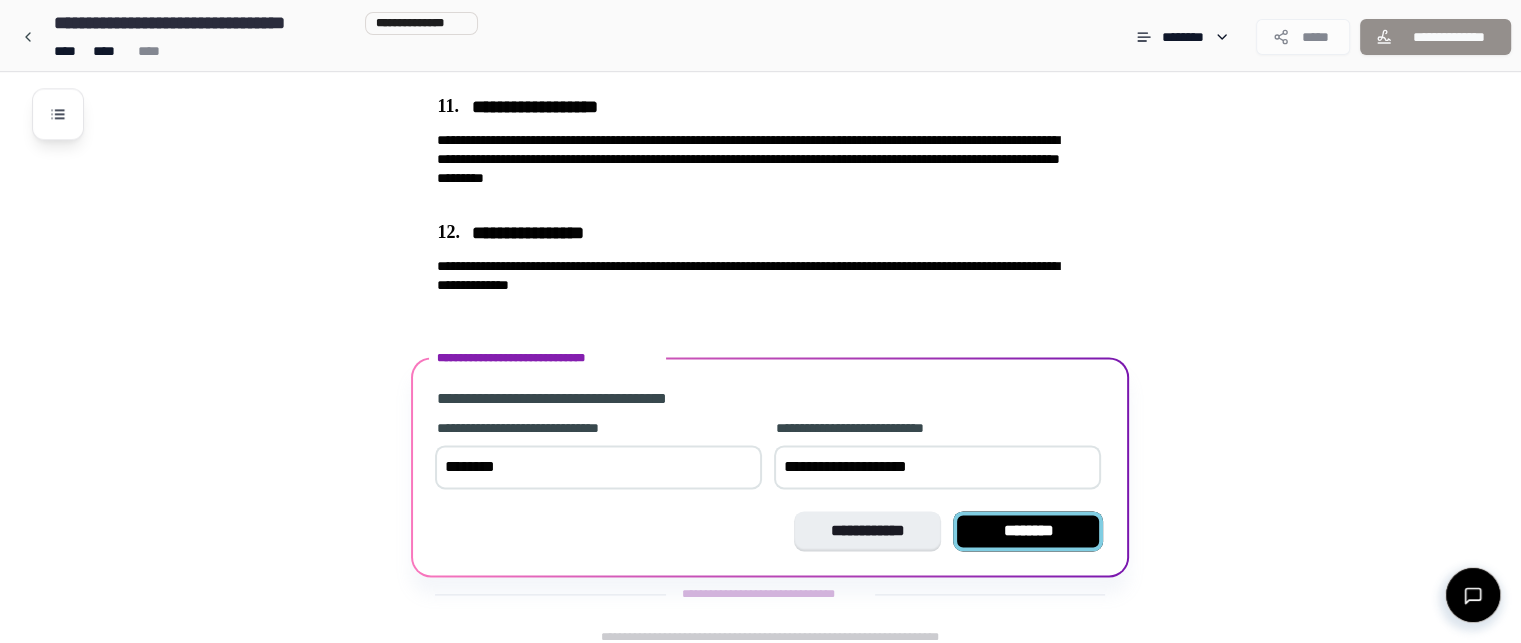 type on "**********" 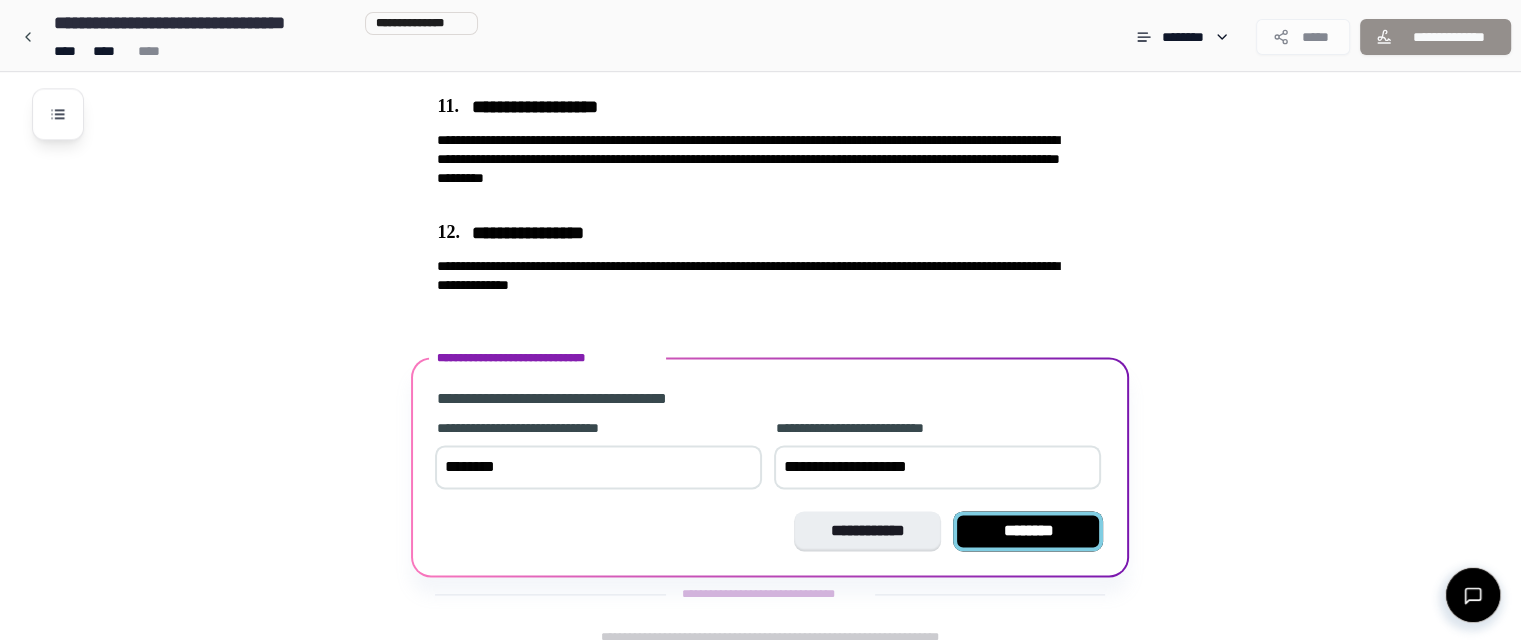 click on "********" at bounding box center (1028, 531) 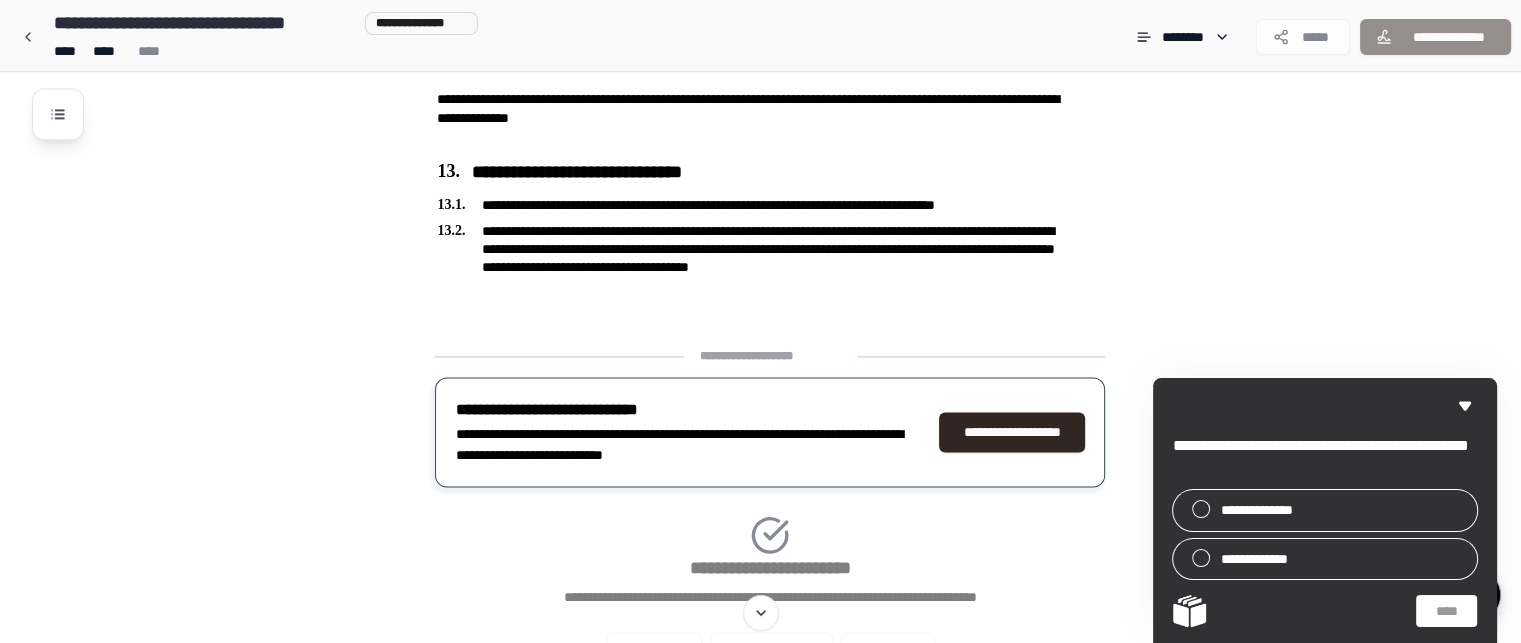 scroll, scrollTop: 2643, scrollLeft: 0, axis: vertical 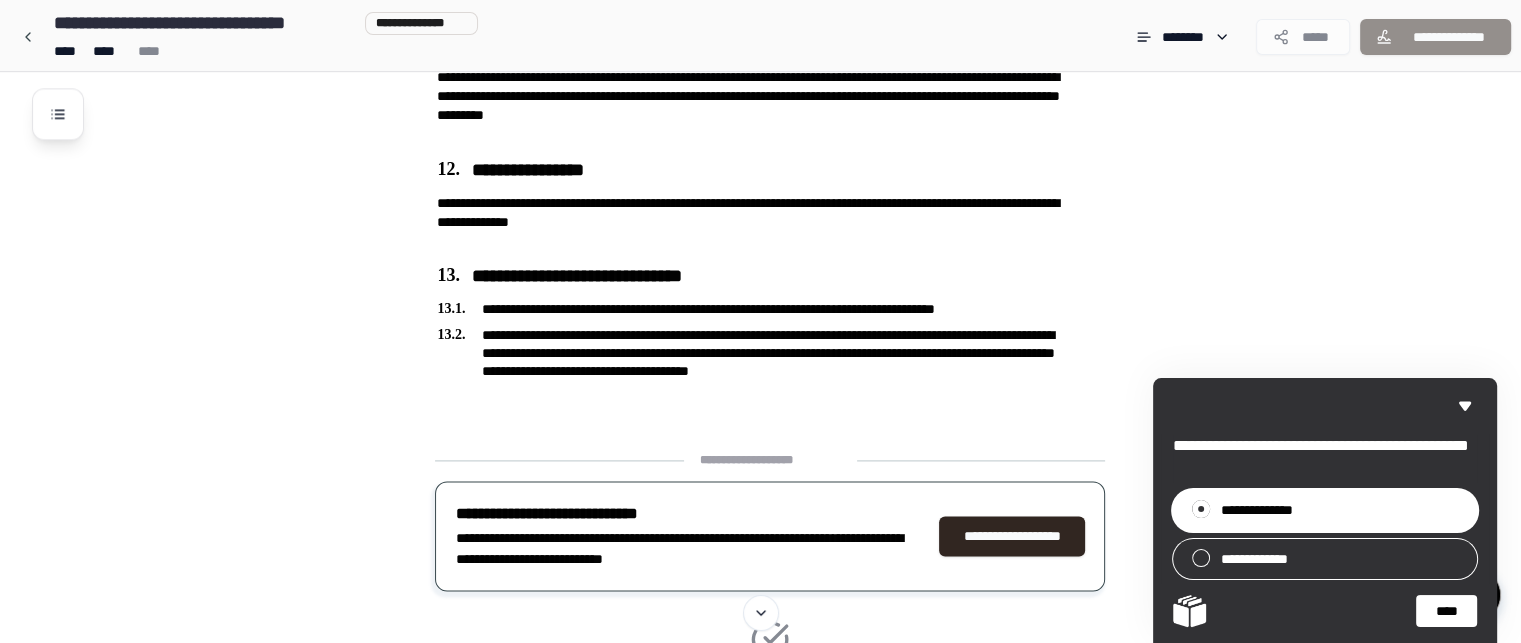 click on "****" at bounding box center [1446, 611] 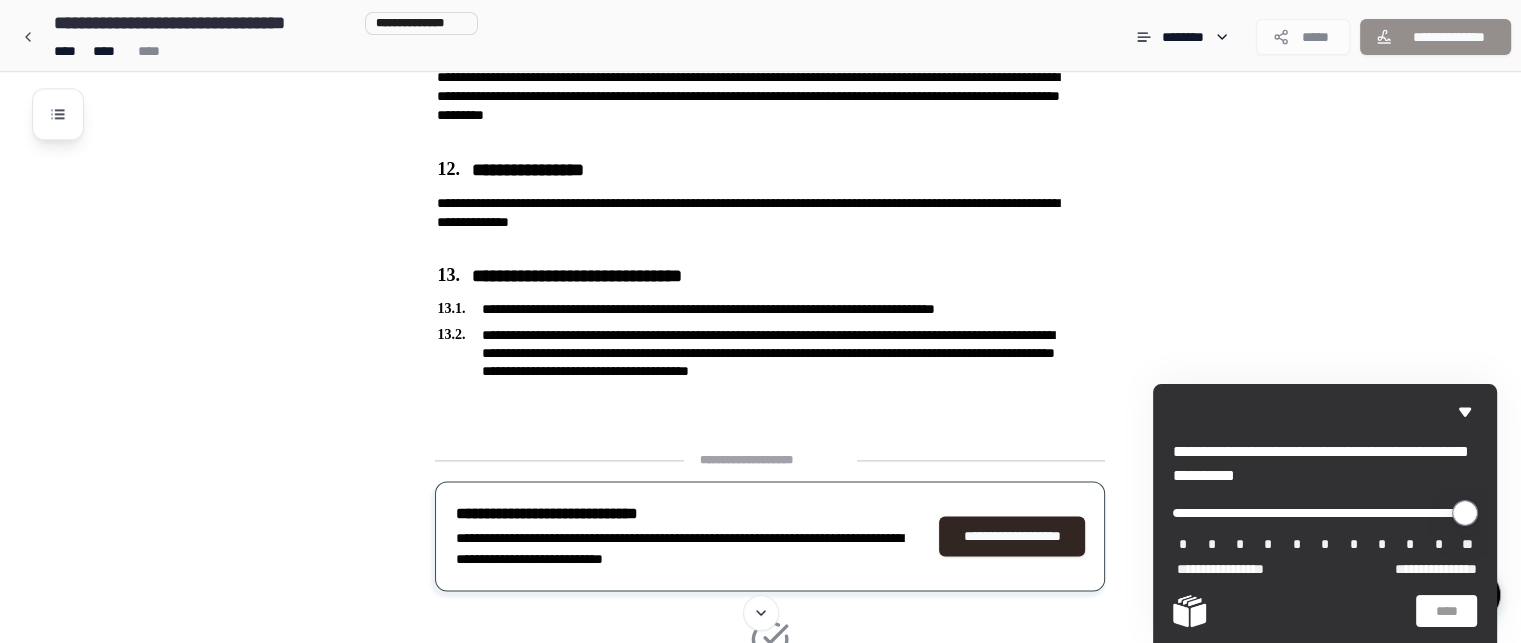 type on "**" 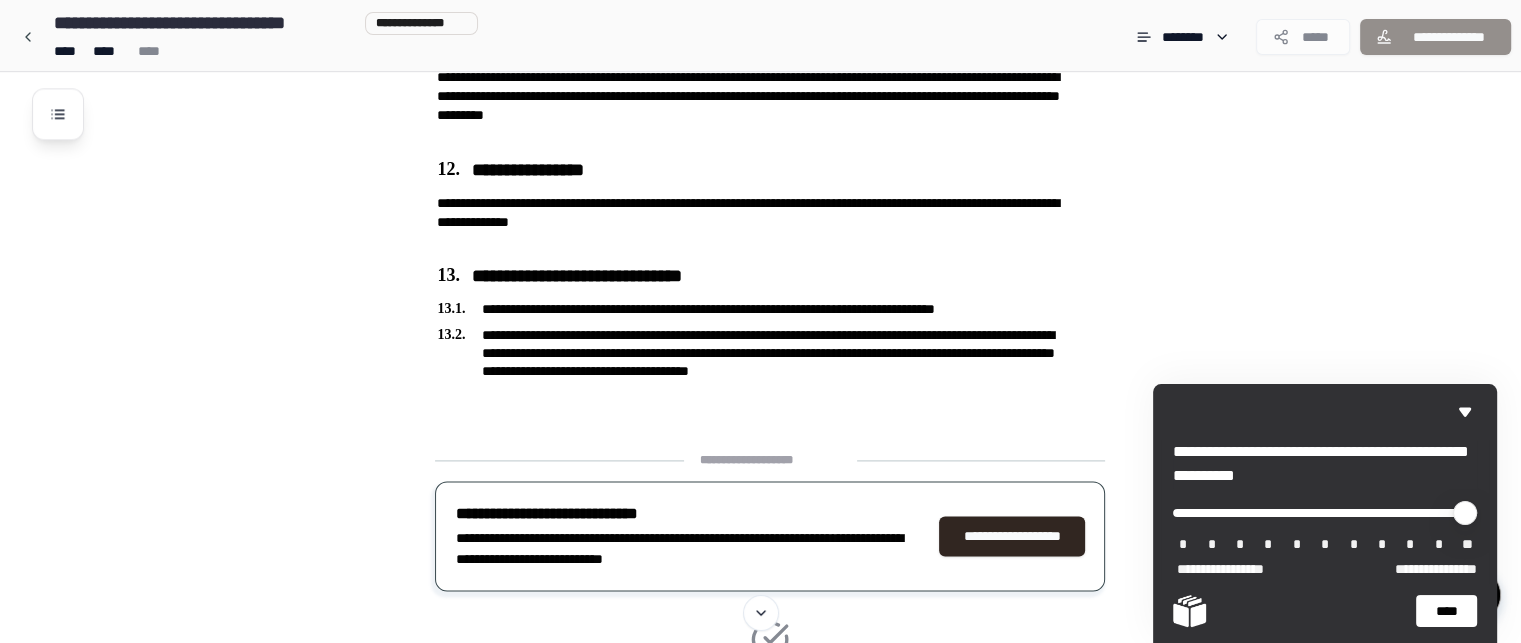 click on "****" at bounding box center [1446, 611] 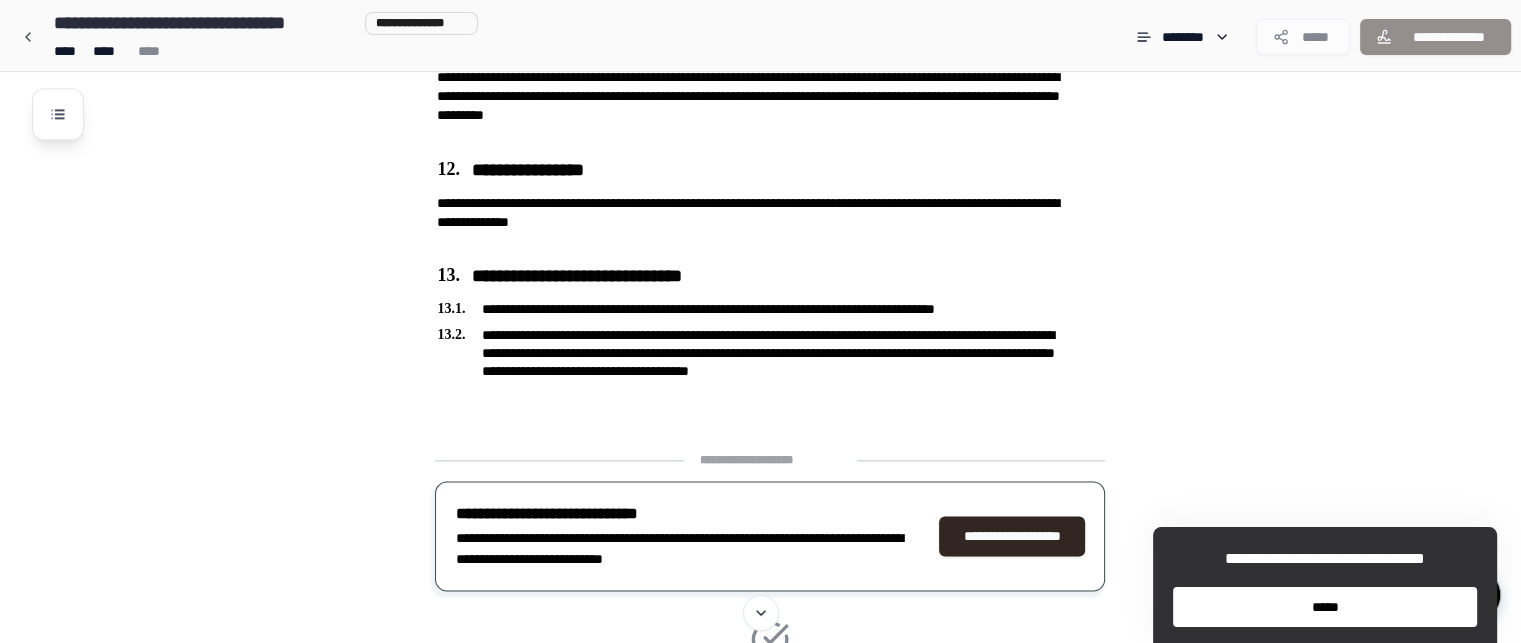 click on "**********" at bounding box center [786, -858] 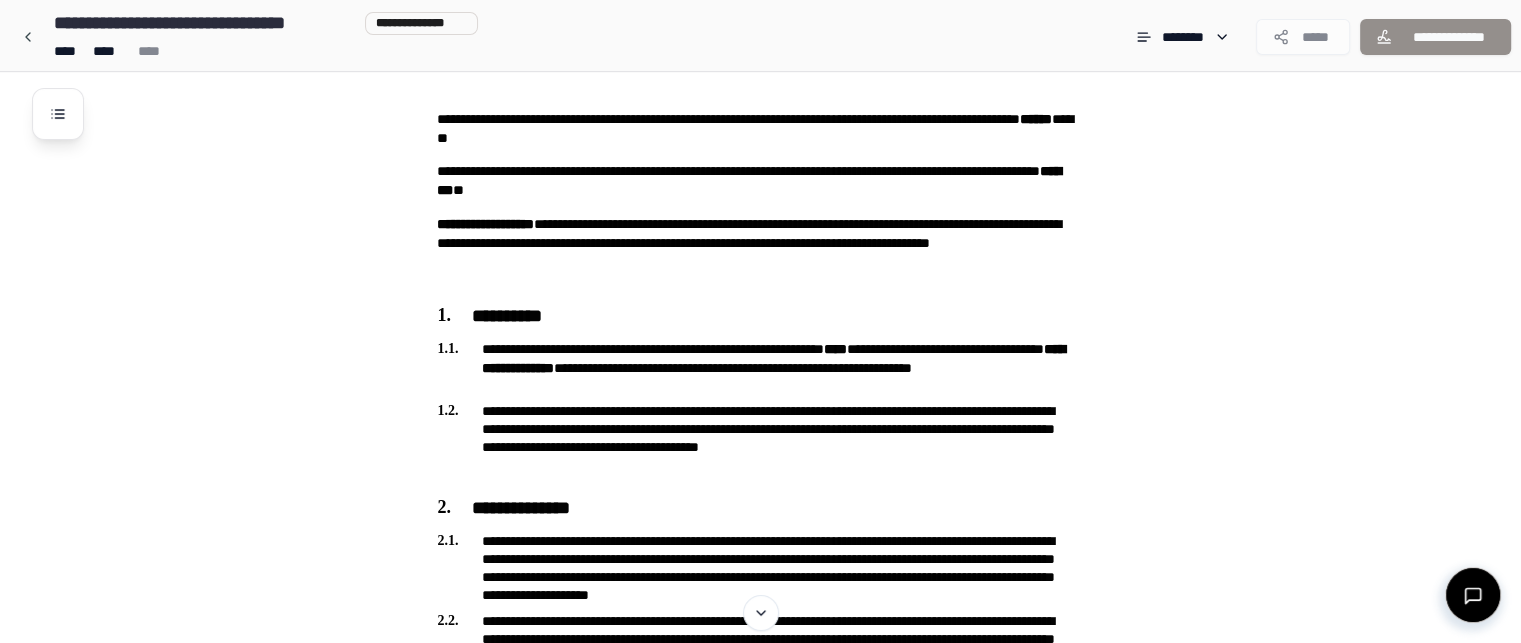 scroll, scrollTop: 0, scrollLeft: 0, axis: both 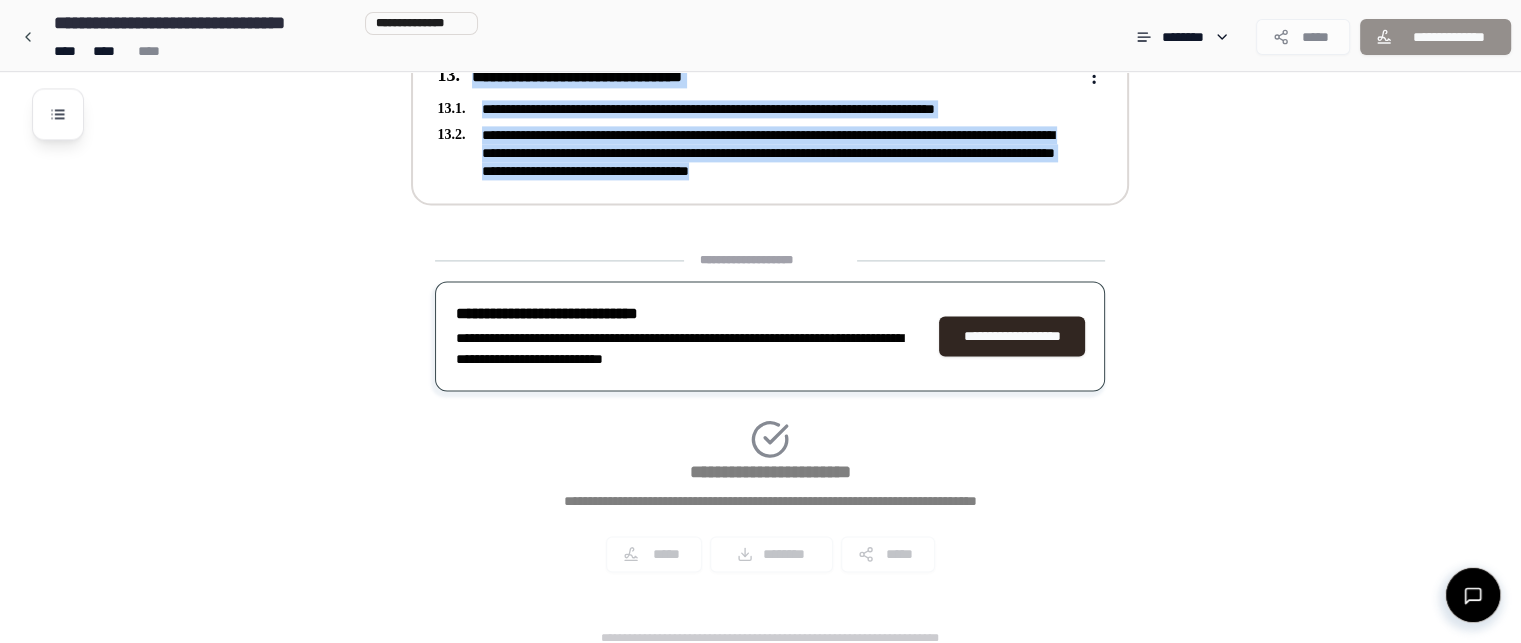 copy on "**********" 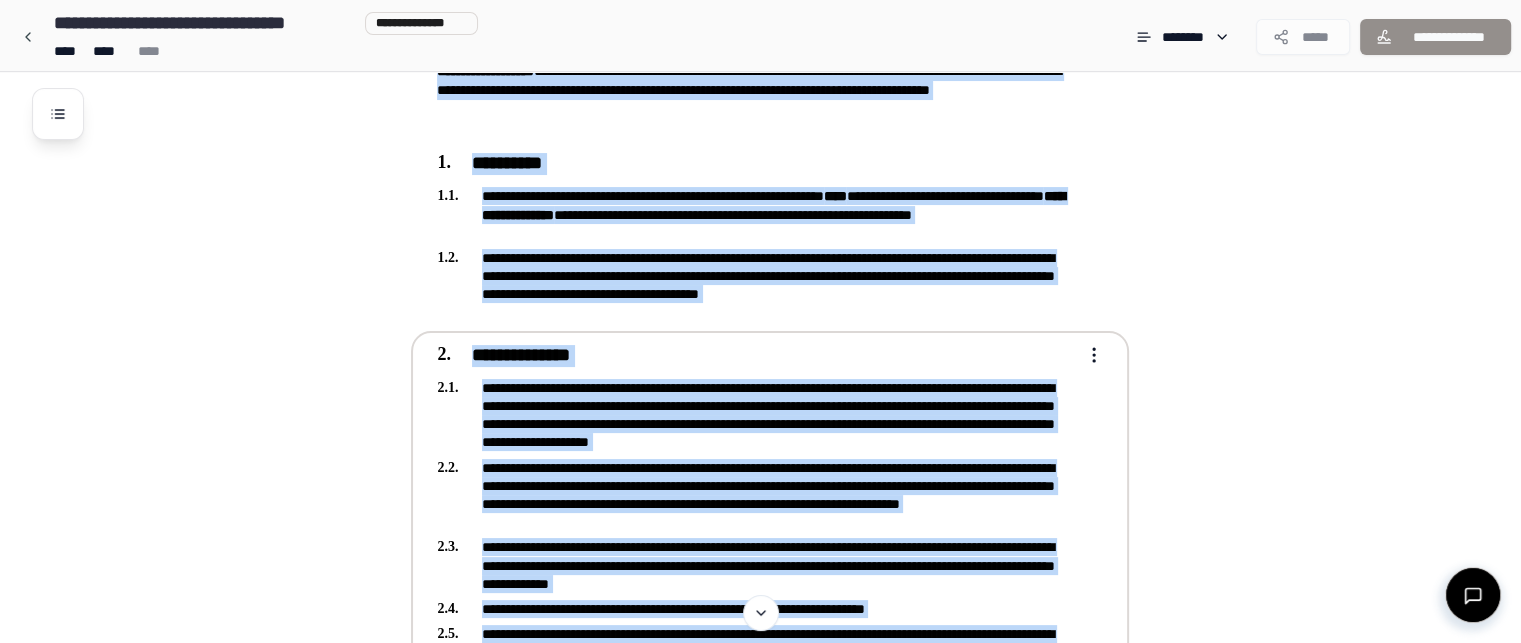 scroll, scrollTop: 0, scrollLeft: 0, axis: both 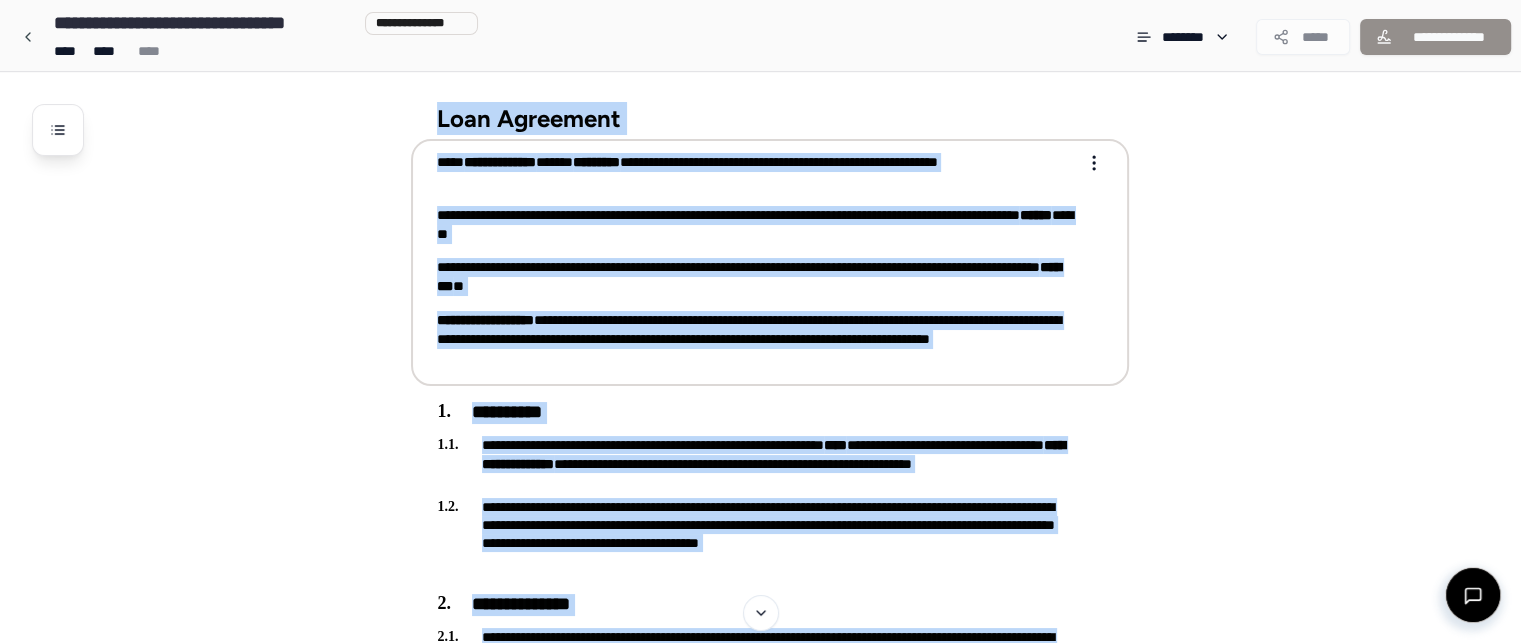click on "**********" at bounding box center (756, 225) 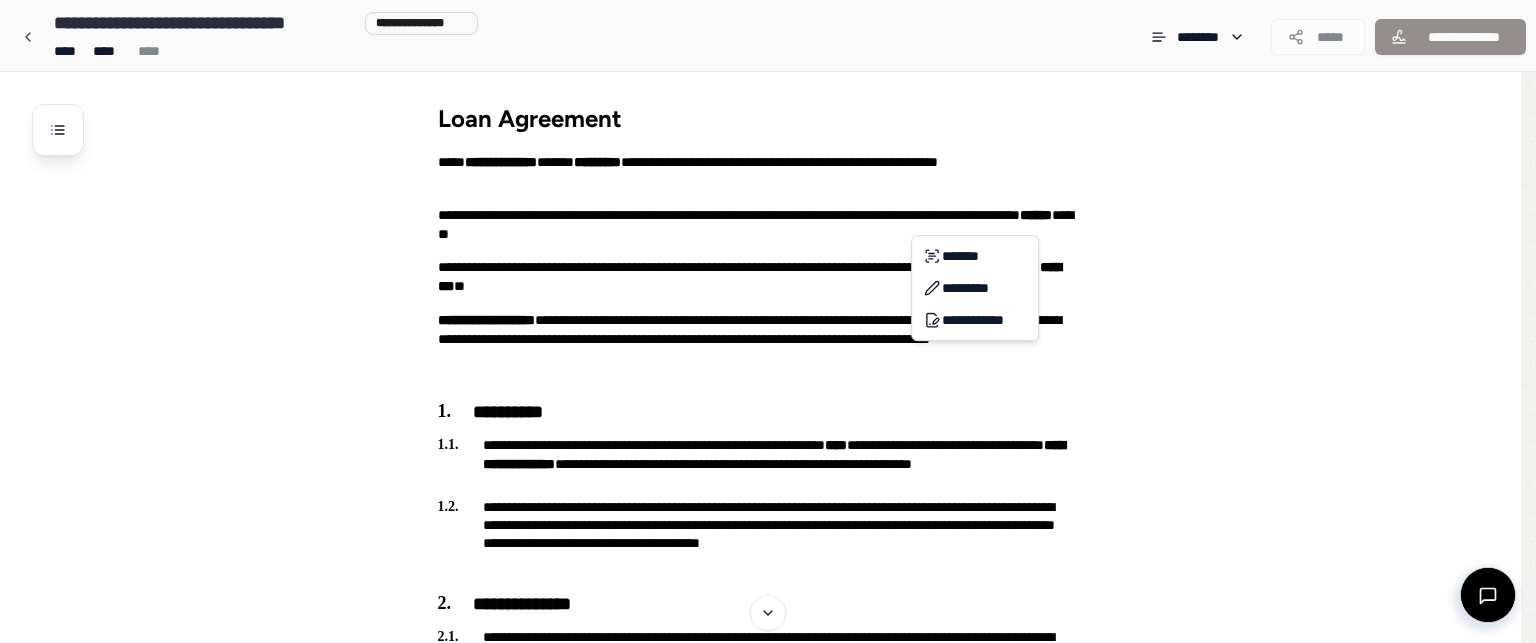 click on "**********" at bounding box center [768, 1743] 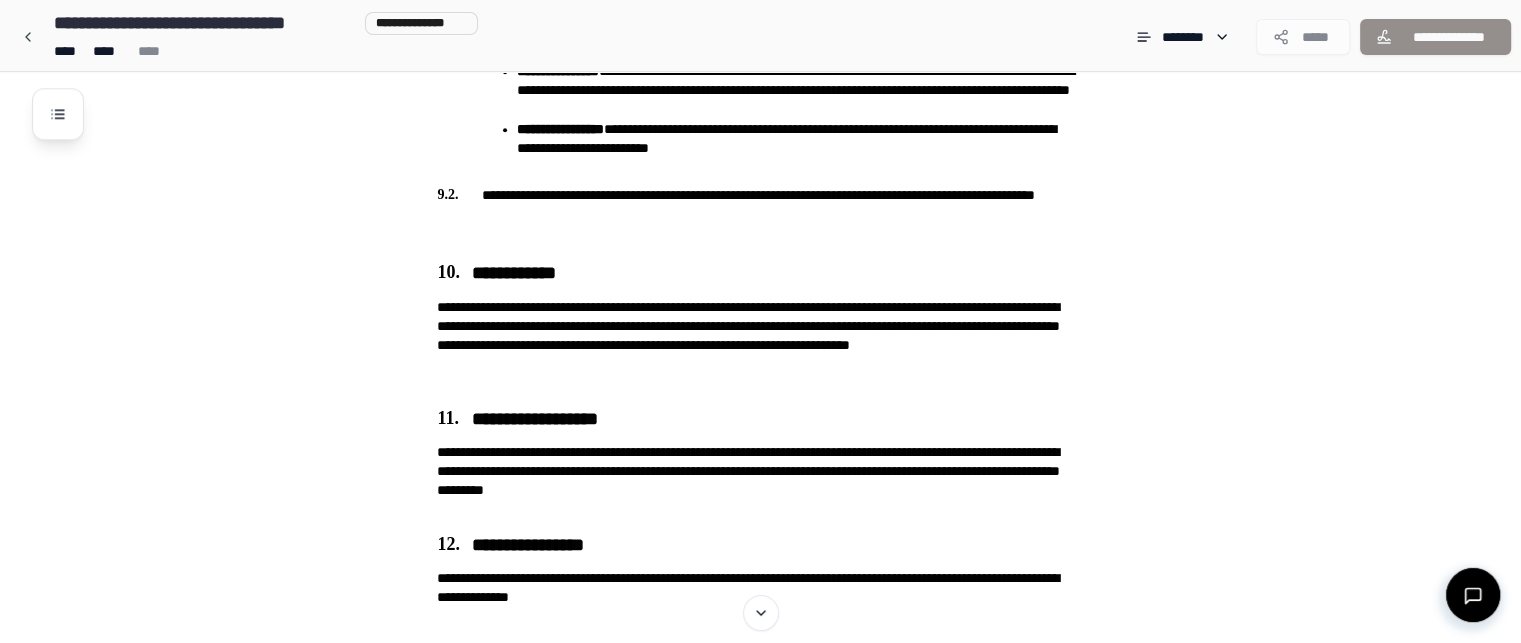 scroll, scrollTop: 2400, scrollLeft: 0, axis: vertical 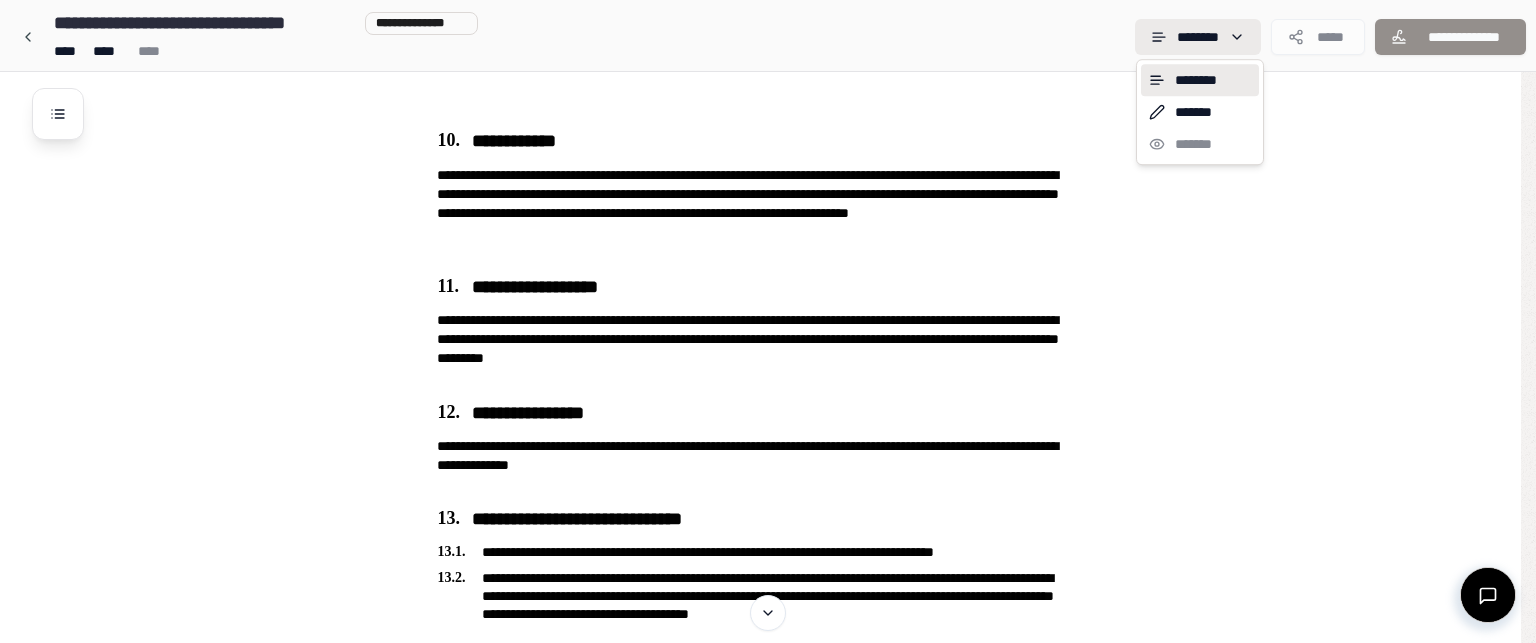 click on "**********" at bounding box center (760, -657) 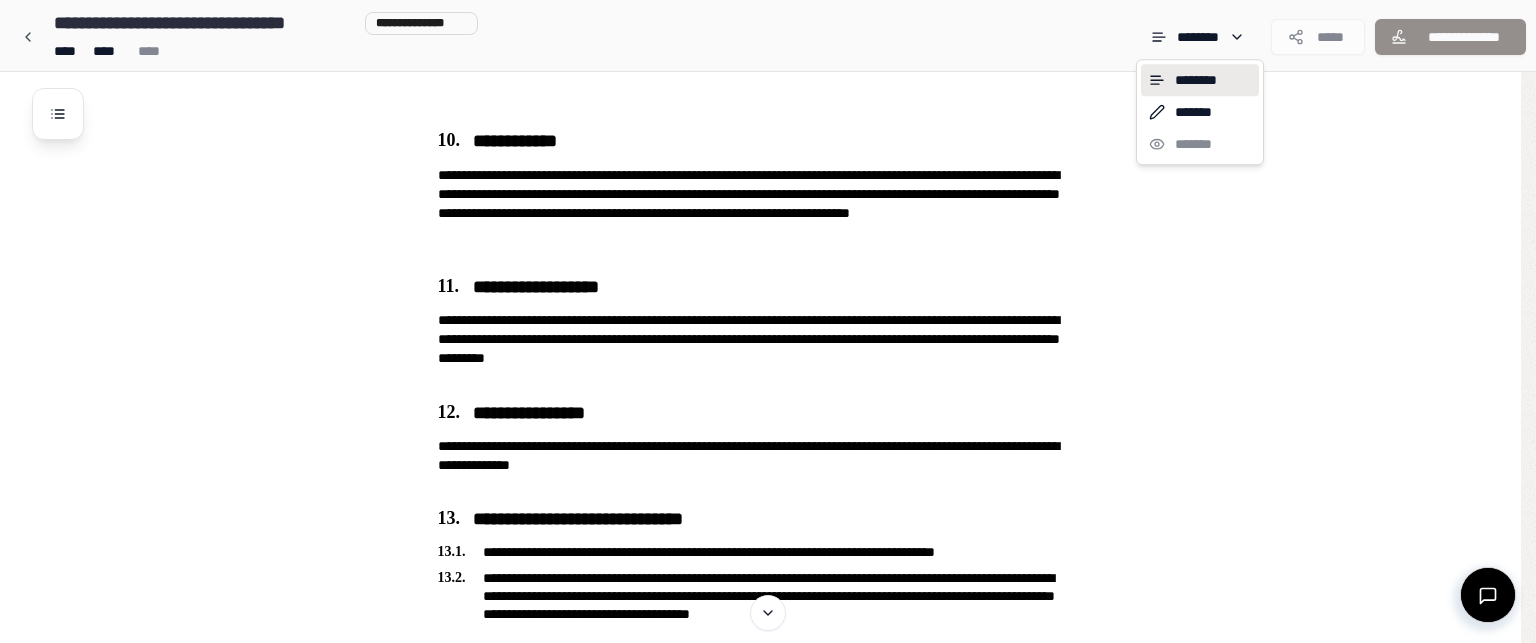 click on "**********" at bounding box center [768, -657] 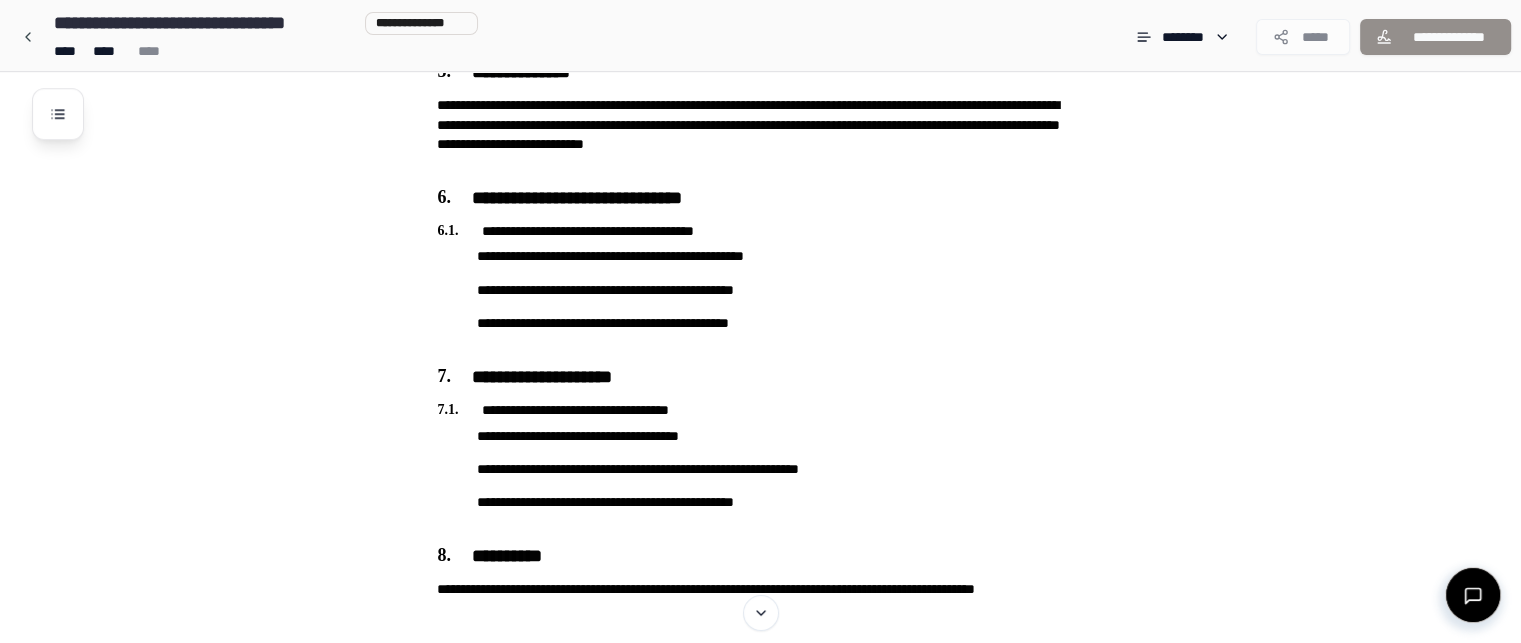 scroll, scrollTop: 1343, scrollLeft: 0, axis: vertical 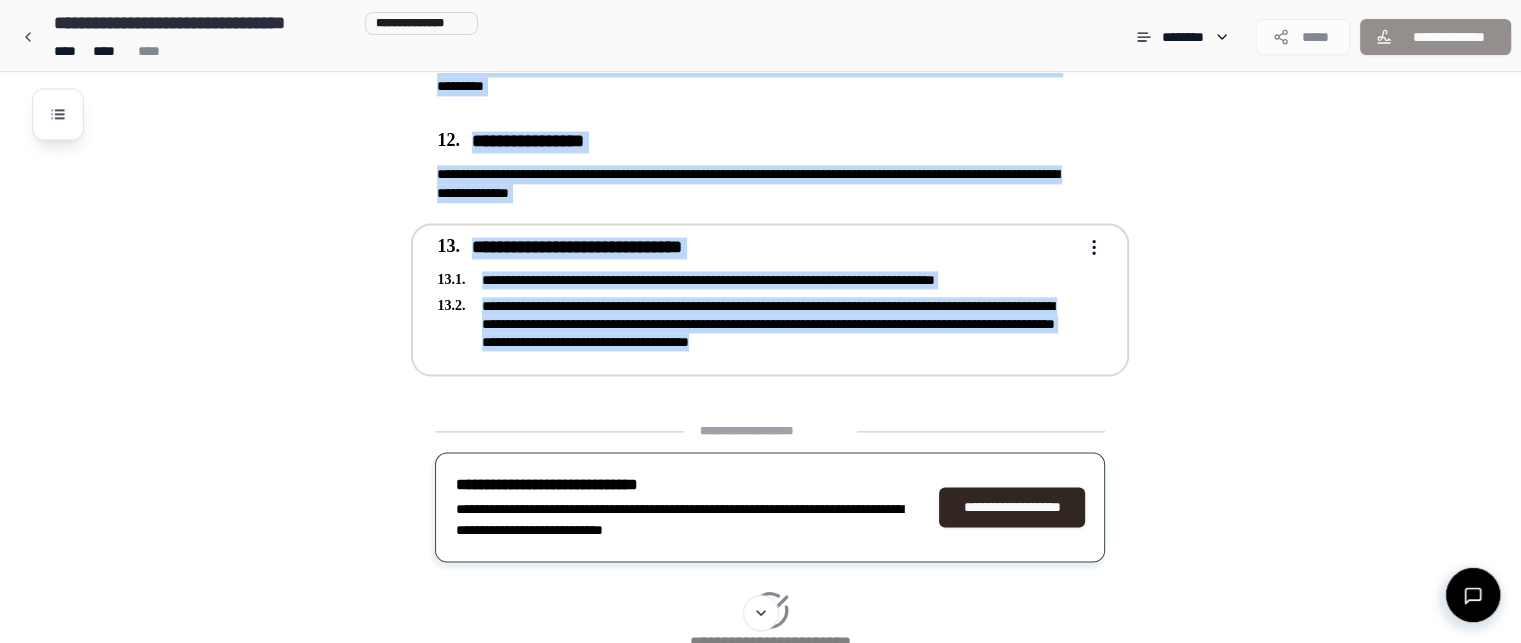 drag, startPoint x: 430, startPoint y: 115, endPoint x: 1006, endPoint y: 343, distance: 619.48364 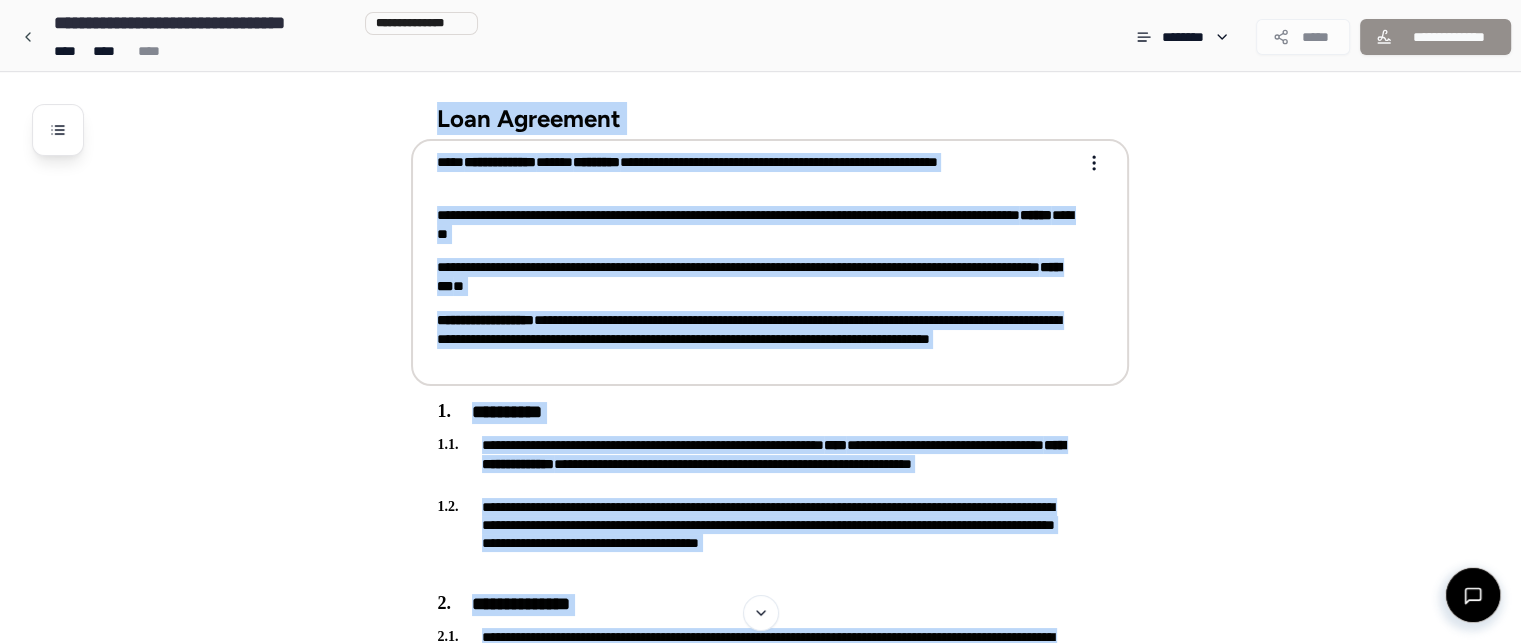 scroll, scrollTop: 0, scrollLeft: 0, axis: both 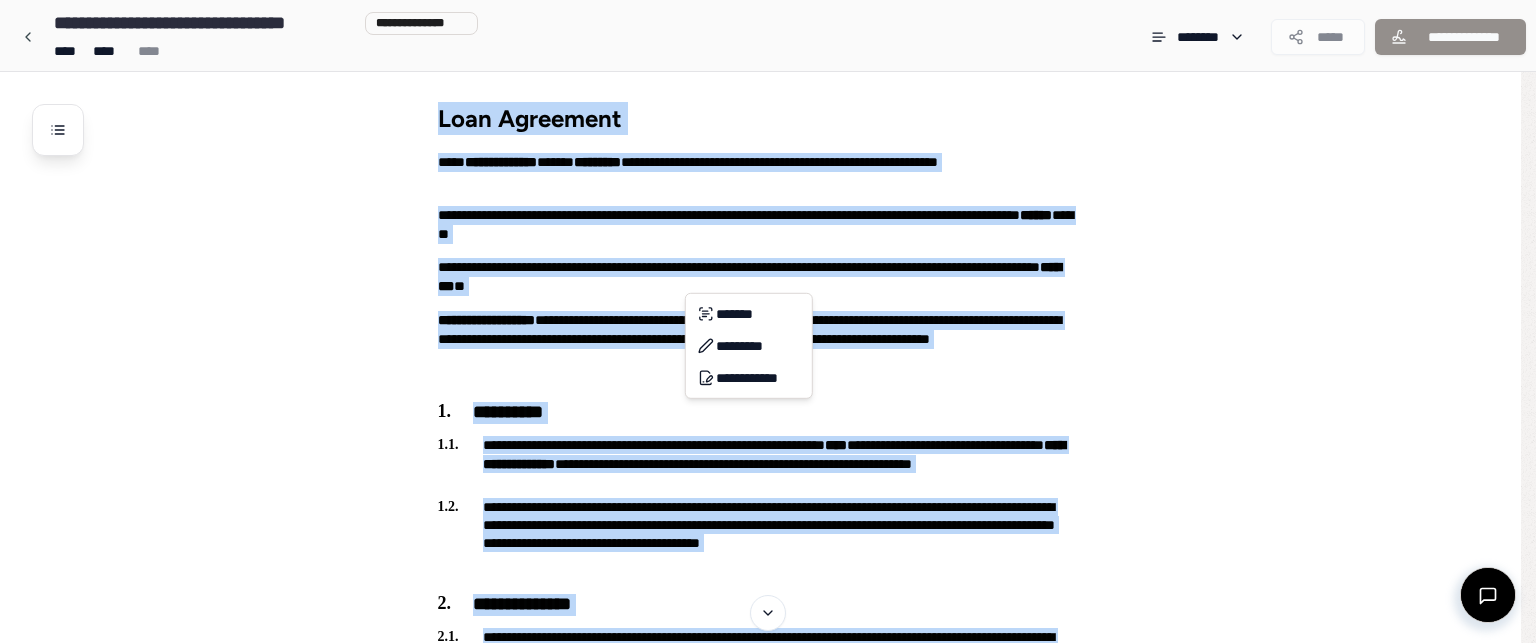 click on "**********" at bounding box center (768, 1743) 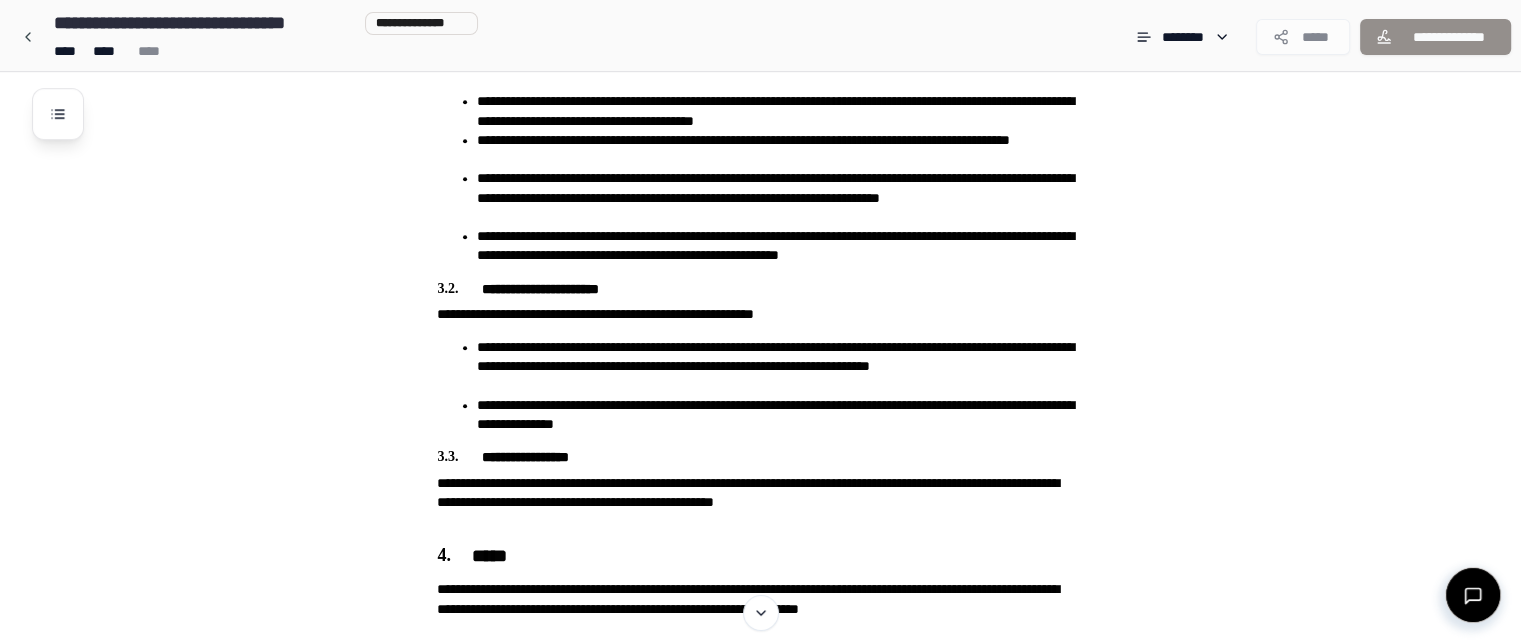 scroll, scrollTop: 1010, scrollLeft: 0, axis: vertical 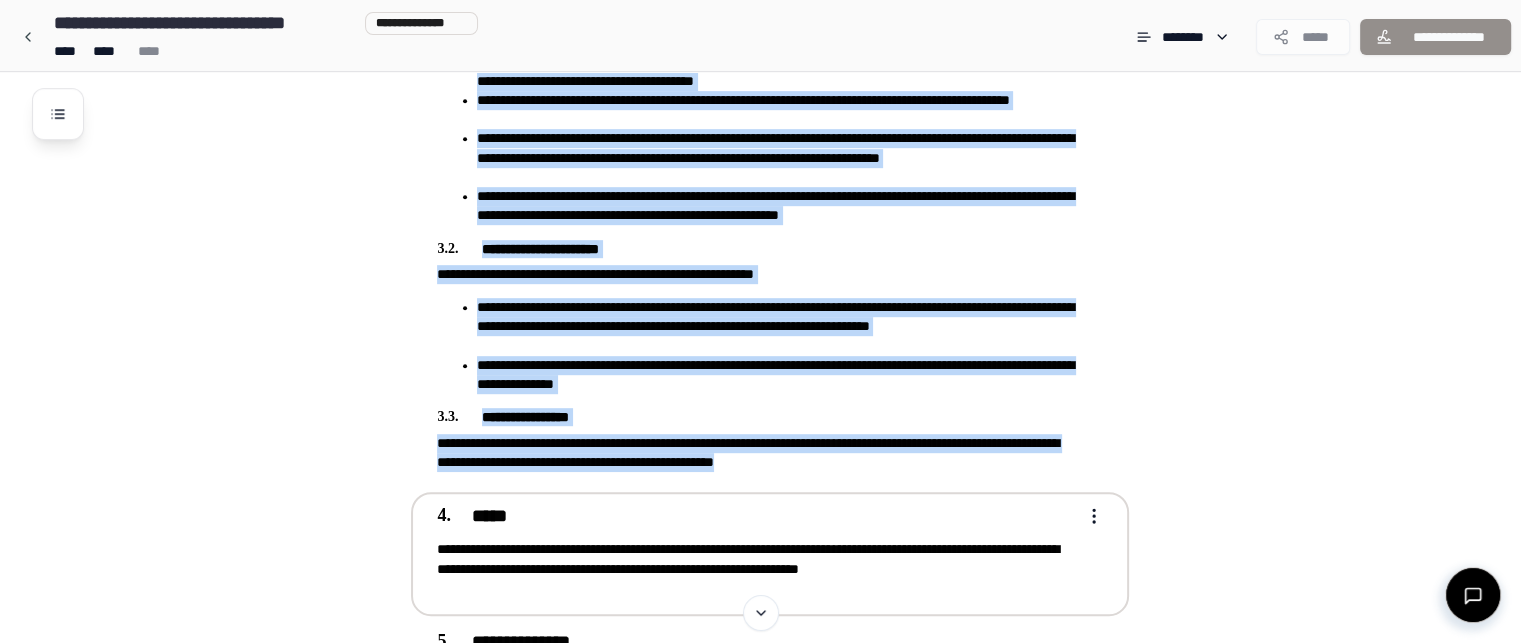 drag, startPoint x: 442, startPoint y: 112, endPoint x: 787, endPoint y: 4, distance: 361.50934 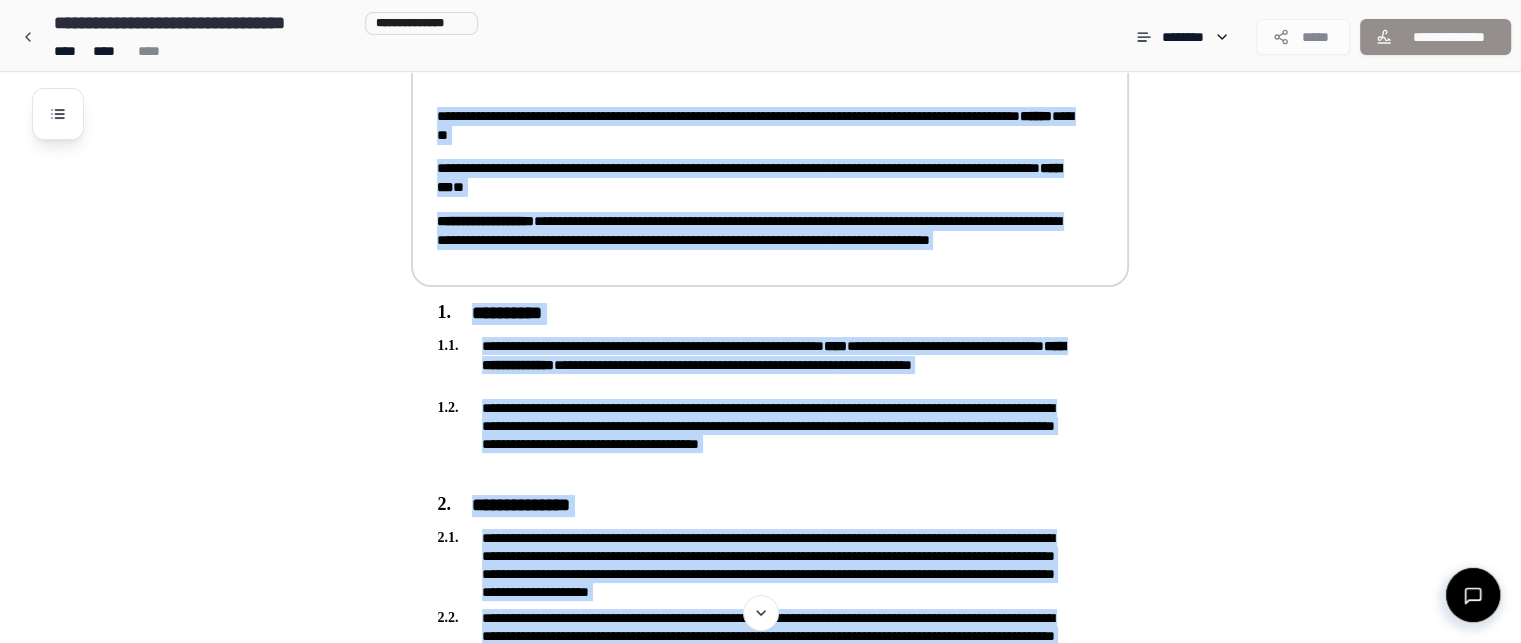 scroll, scrollTop: 0, scrollLeft: 0, axis: both 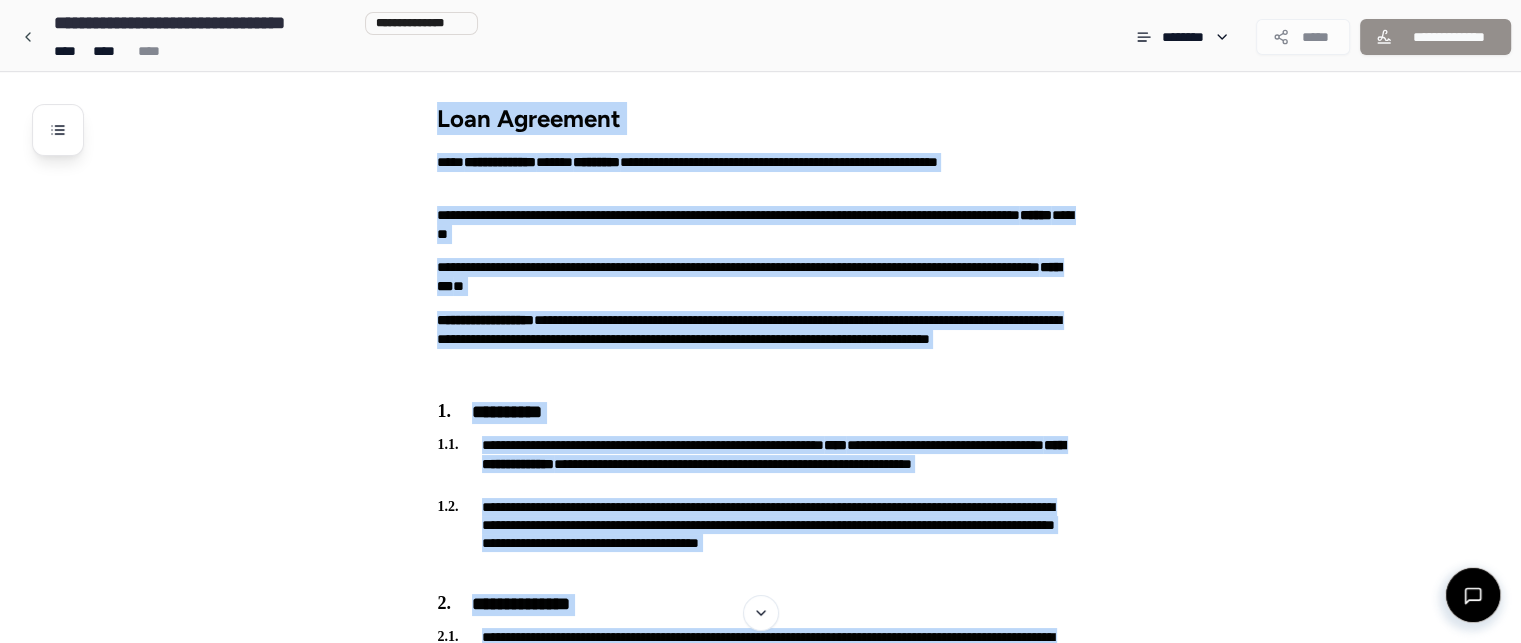 click on "**********" at bounding box center (786, 1785) 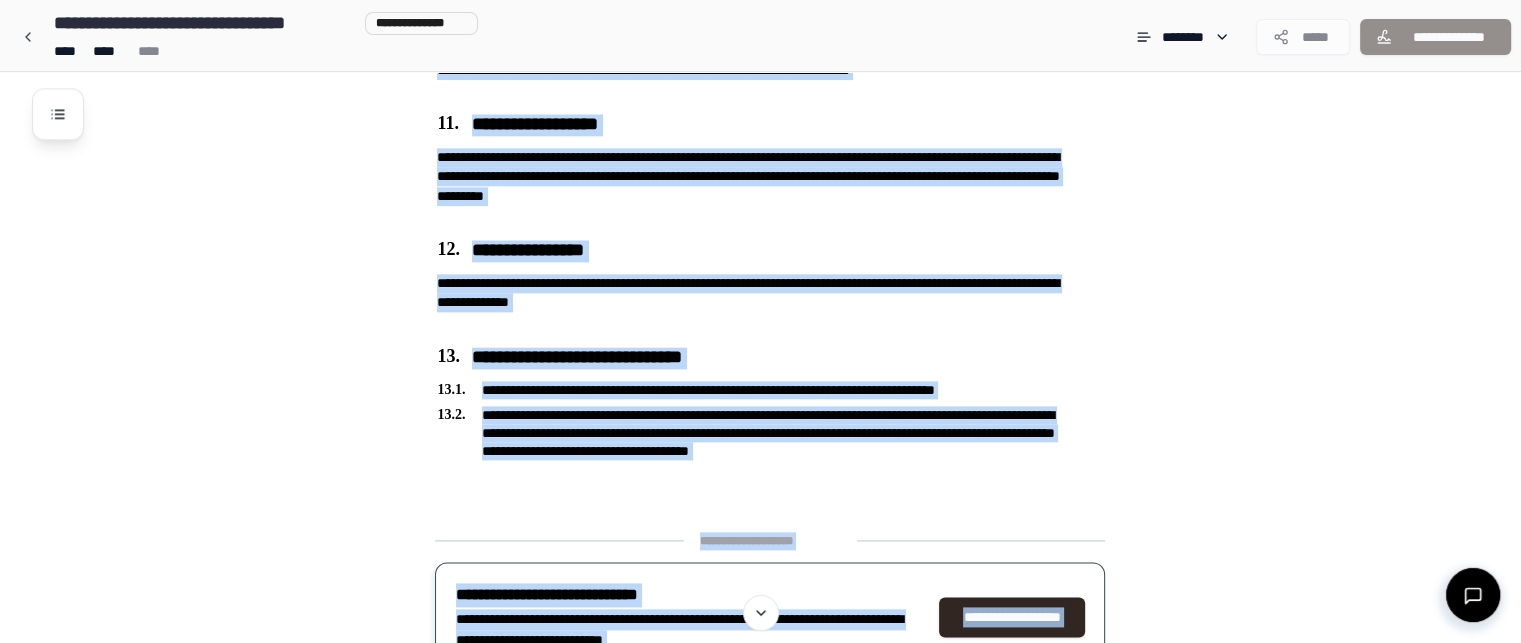scroll, scrollTop: 2843, scrollLeft: 0, axis: vertical 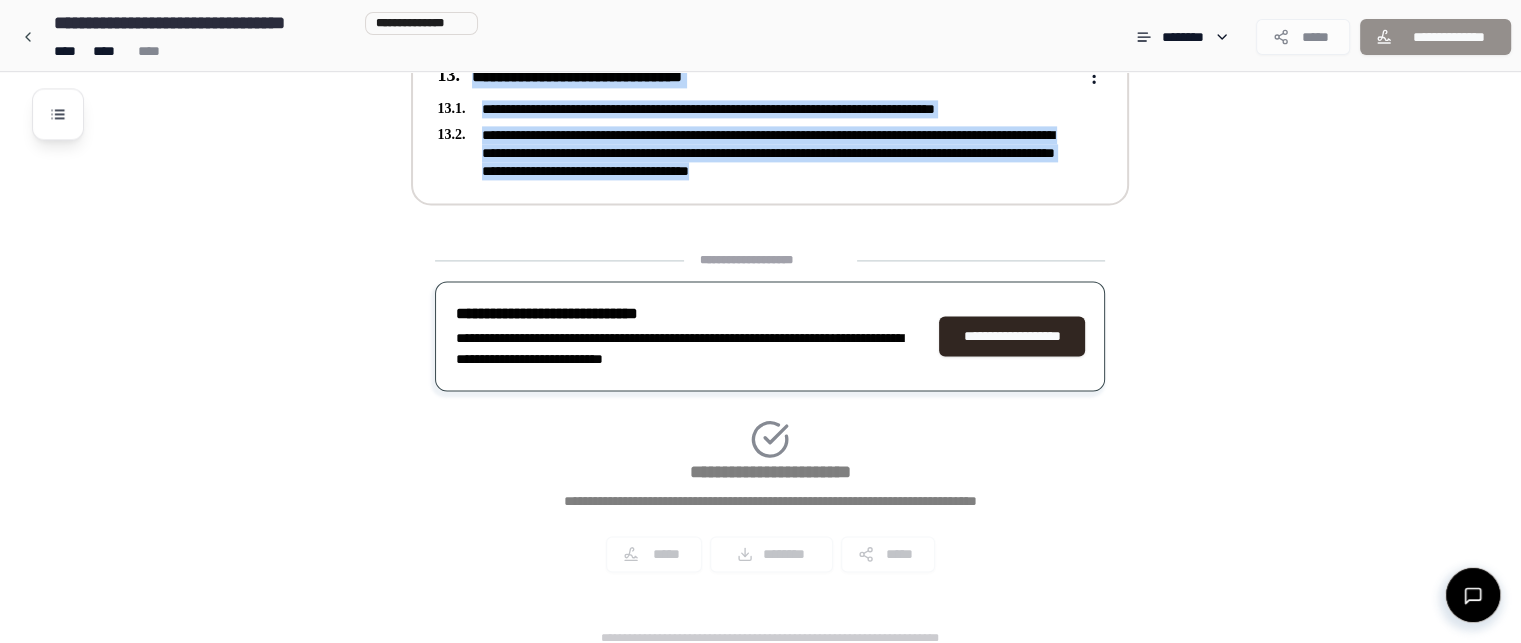 drag, startPoint x: 425, startPoint y: 108, endPoint x: 994, endPoint y: 170, distance: 572.36786 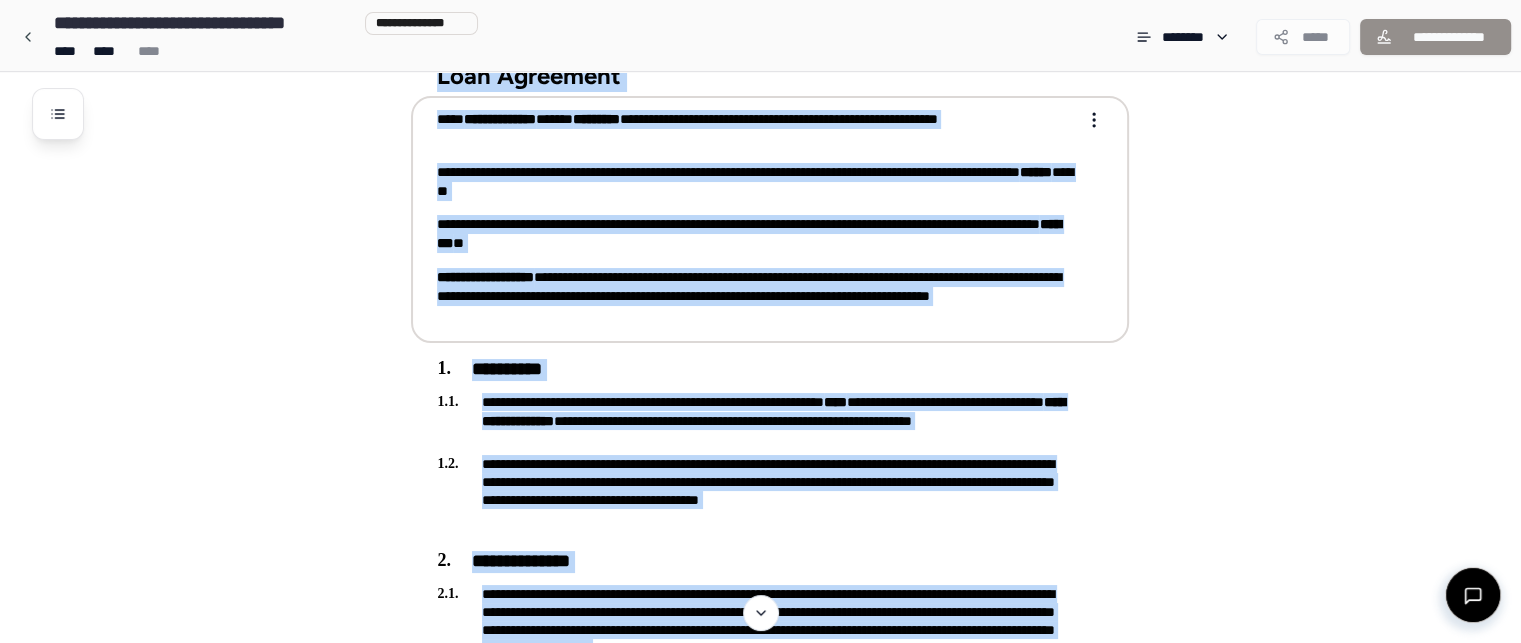 scroll, scrollTop: 0, scrollLeft: 0, axis: both 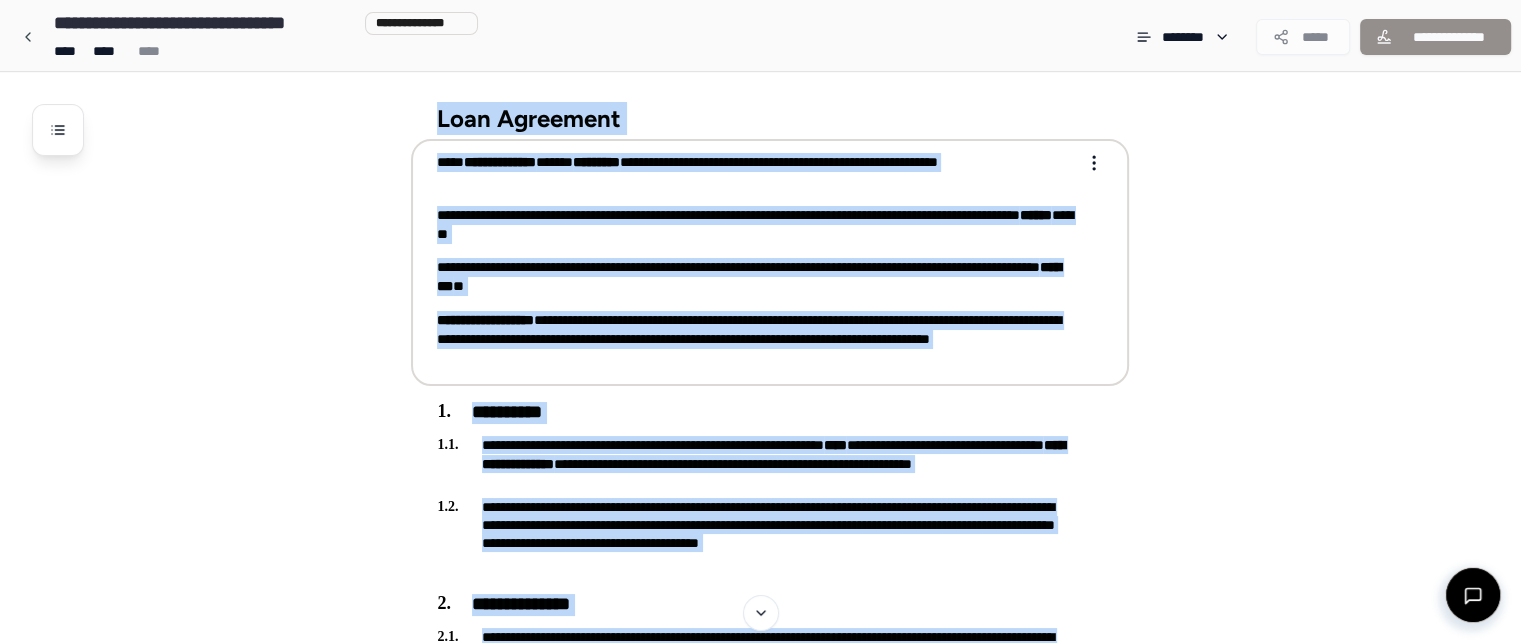 copy on "**********" 